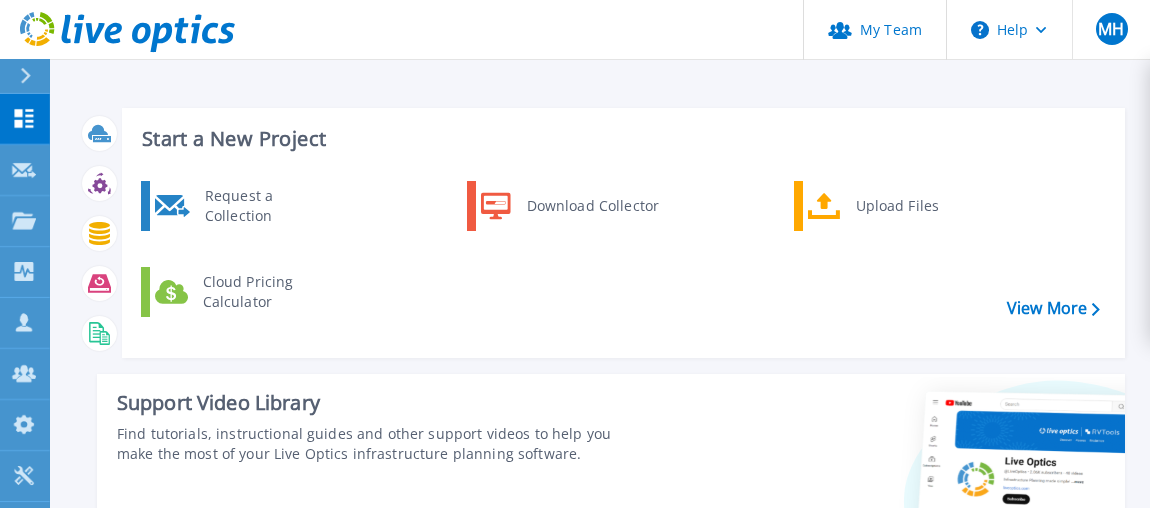 scroll, scrollTop: 0, scrollLeft: 0, axis: both 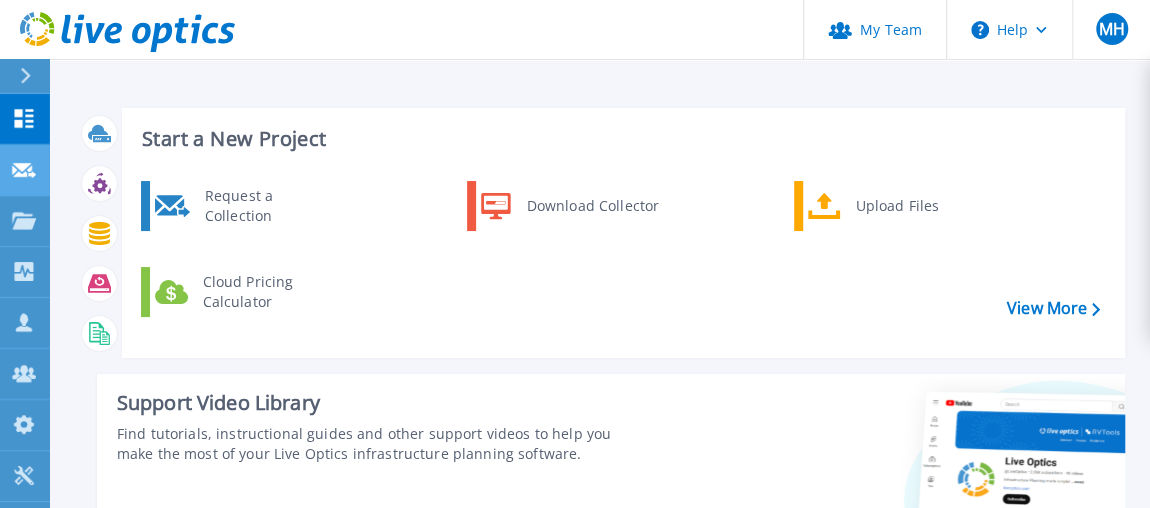 click 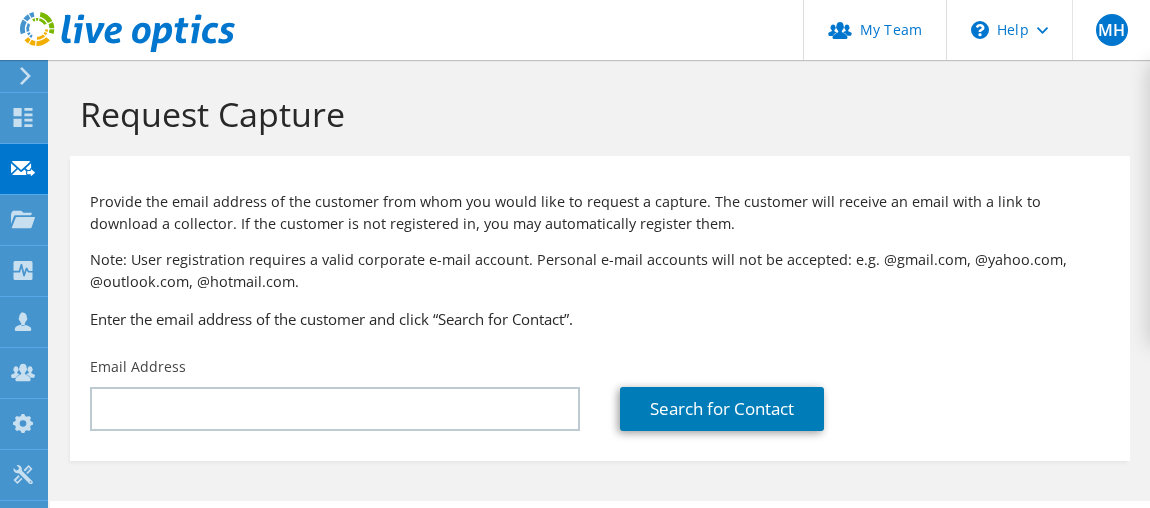 scroll, scrollTop: 0, scrollLeft: 0, axis: both 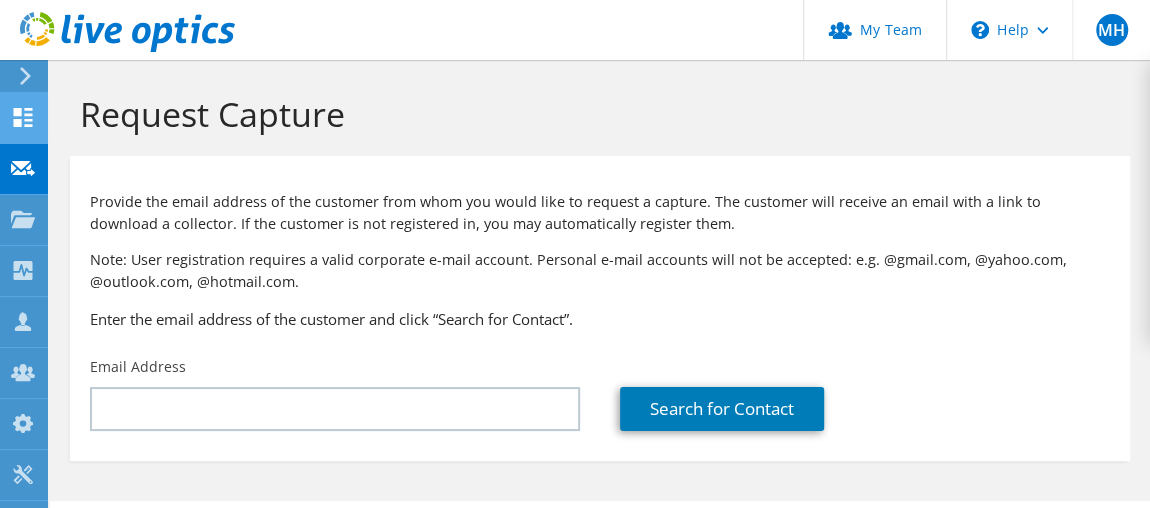 click 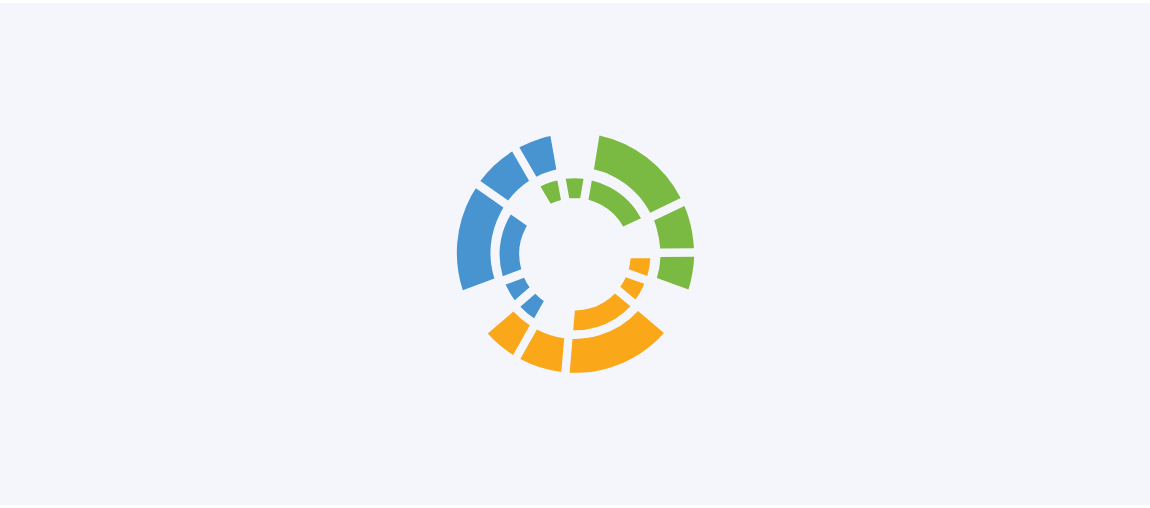 scroll, scrollTop: 0, scrollLeft: 0, axis: both 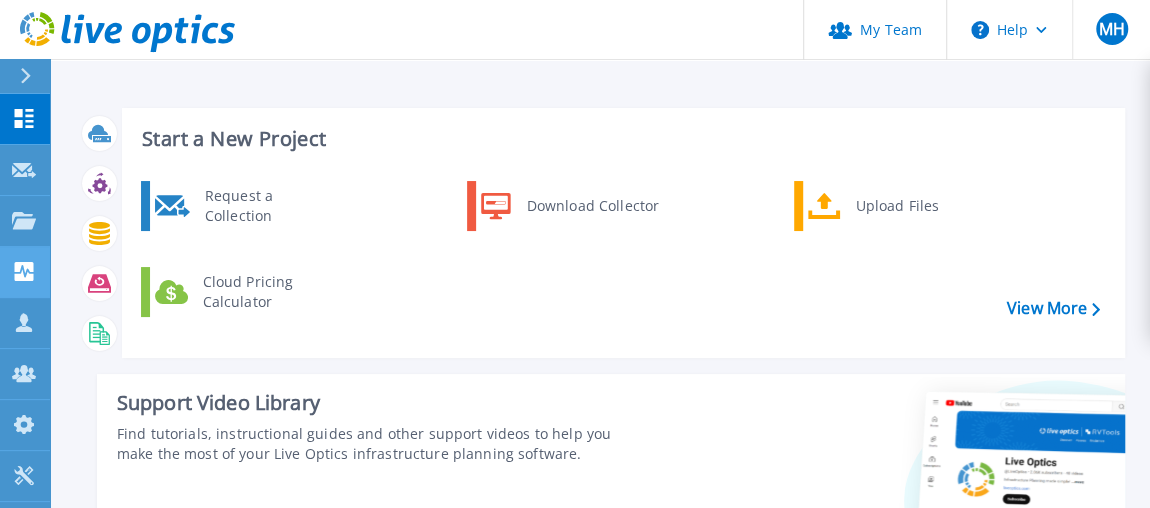 click 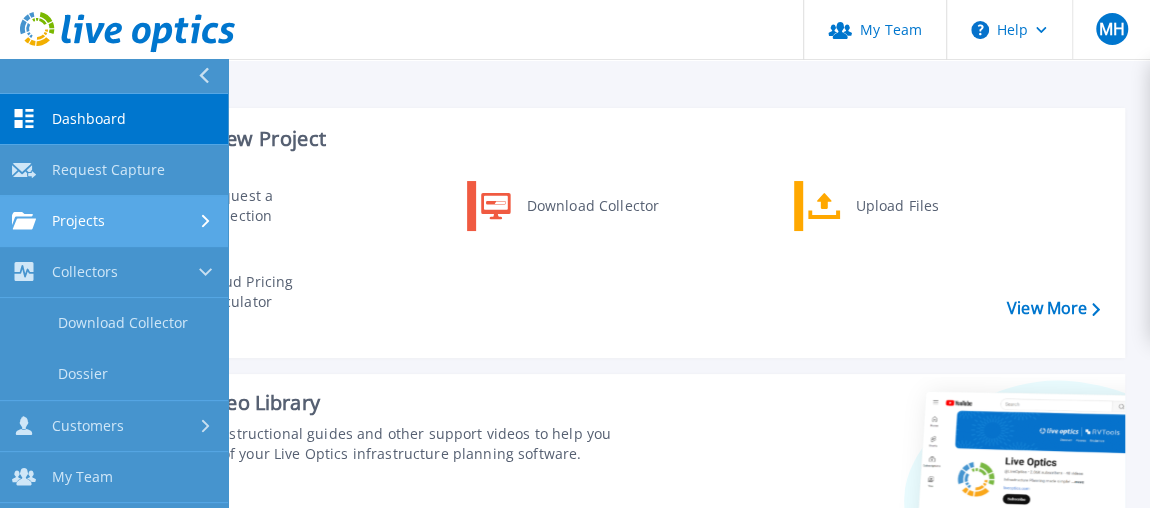 click on "Projects Projects" at bounding box center [114, 221] 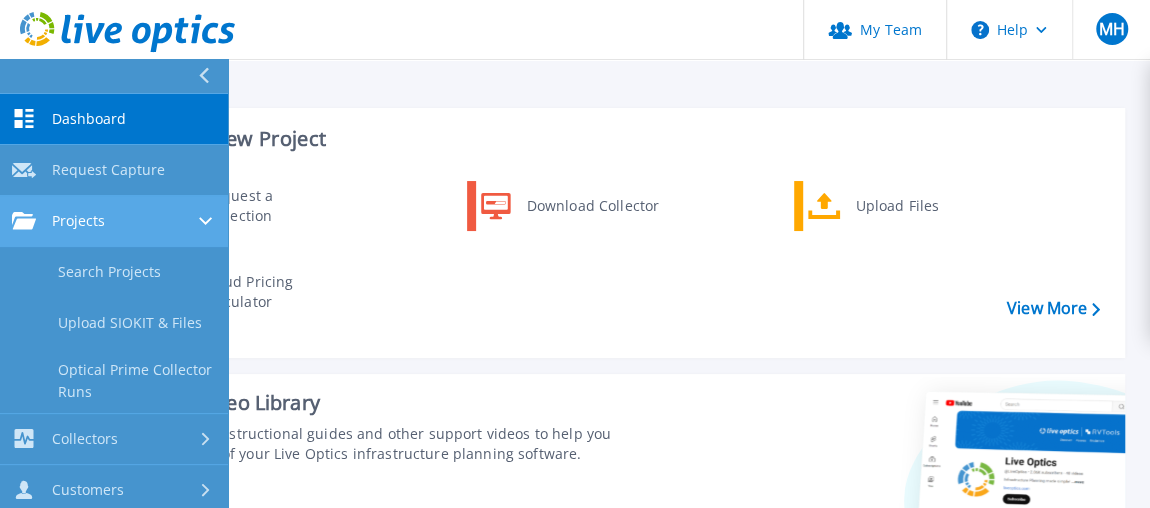 click on "Projects" at bounding box center (78, 221) 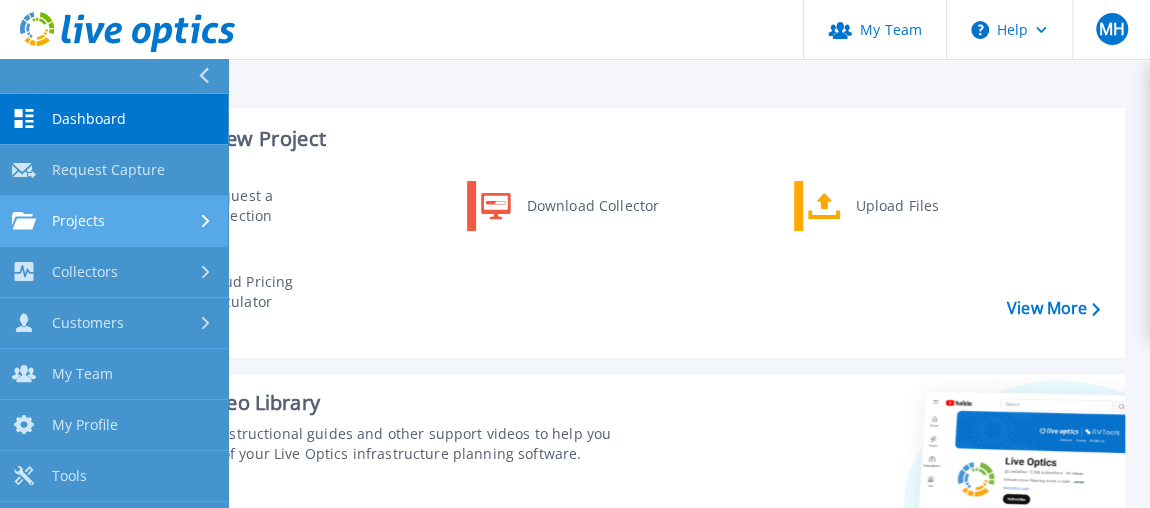 click on "Projects" at bounding box center [78, 221] 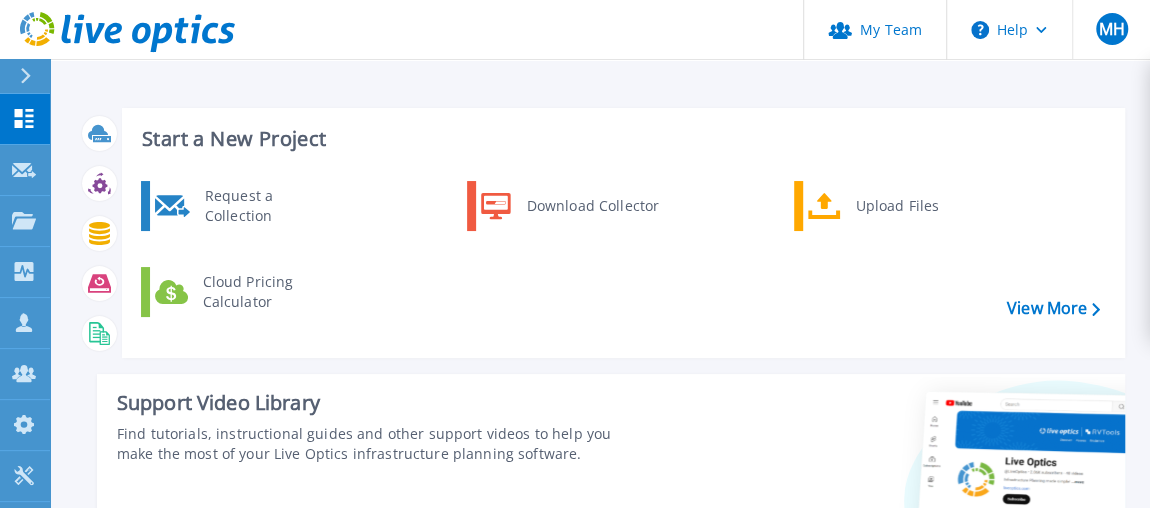 click on "Start a New Project" at bounding box center (620, 139) 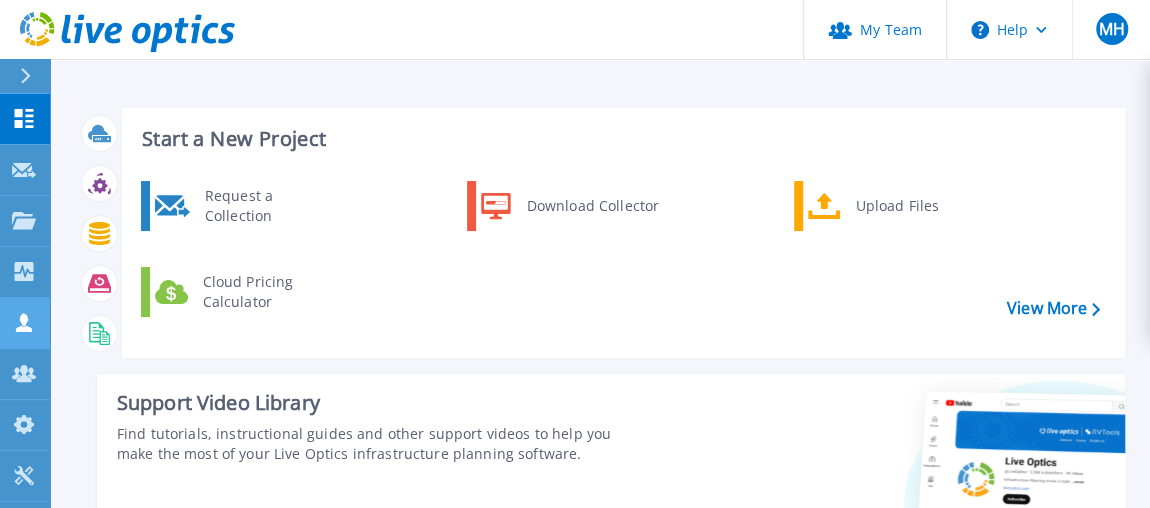 click 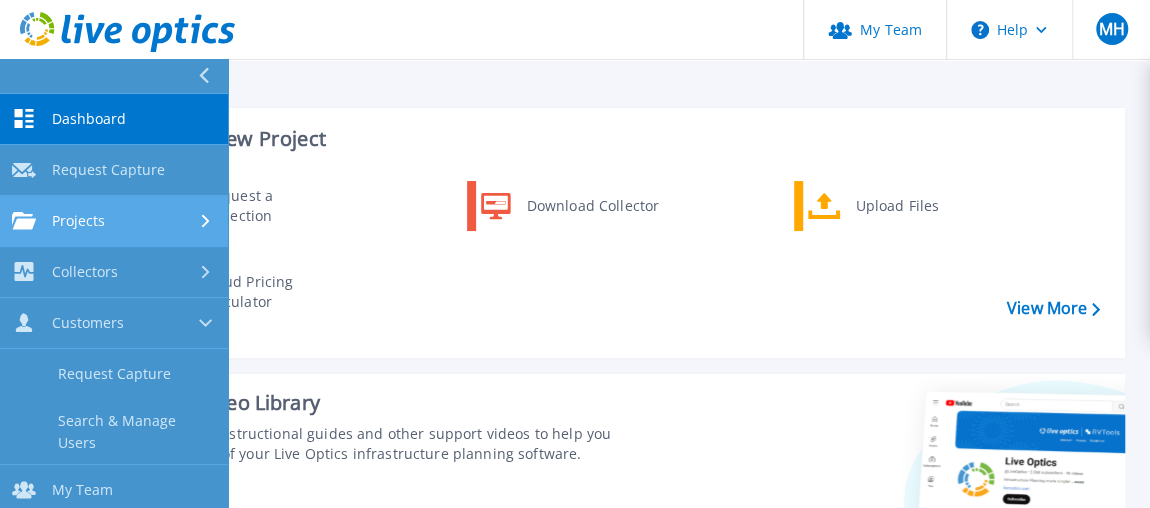click 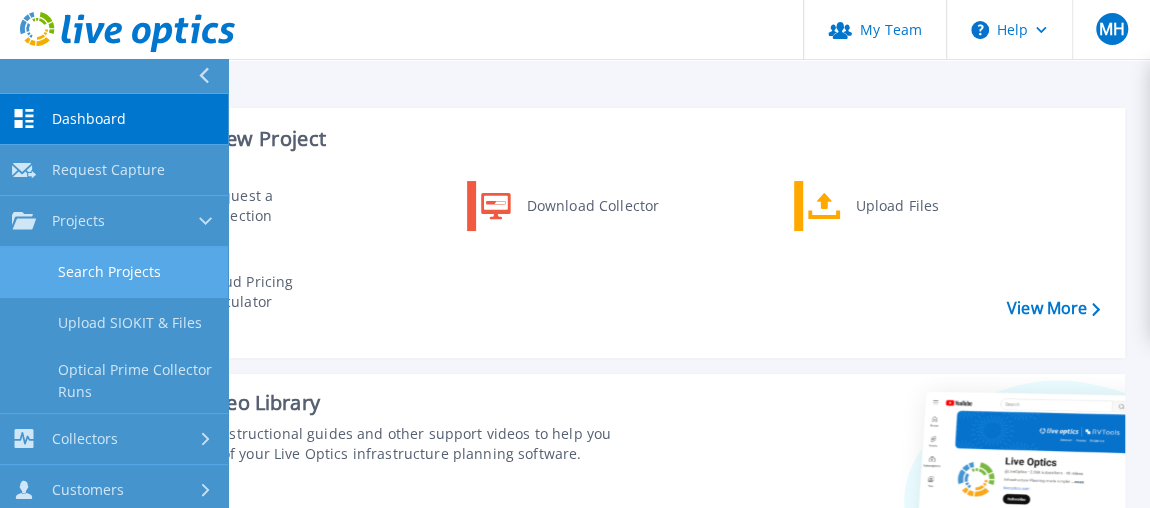 click on "Search Projects" at bounding box center [114, 272] 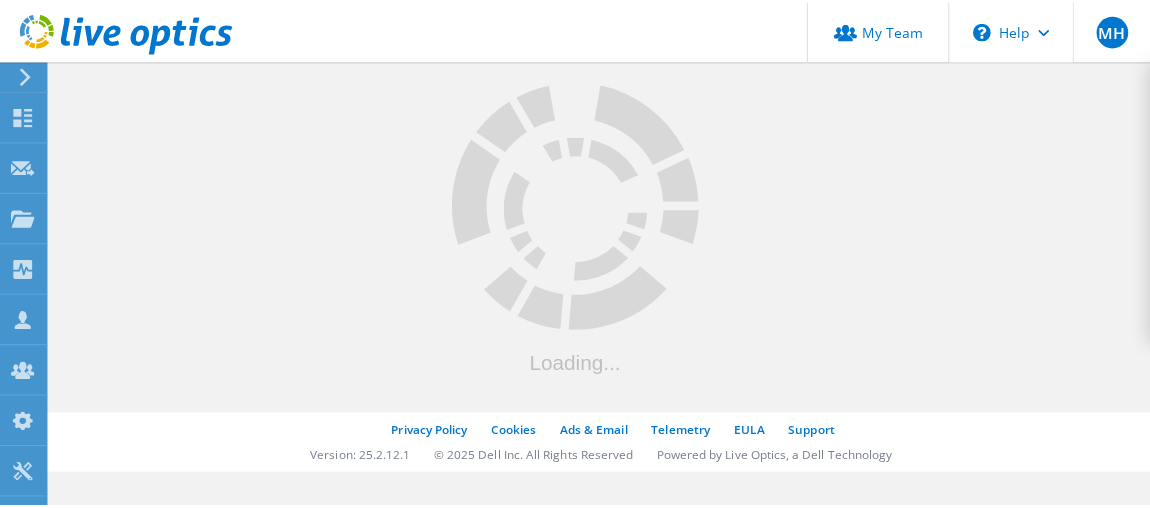 scroll, scrollTop: 0, scrollLeft: 0, axis: both 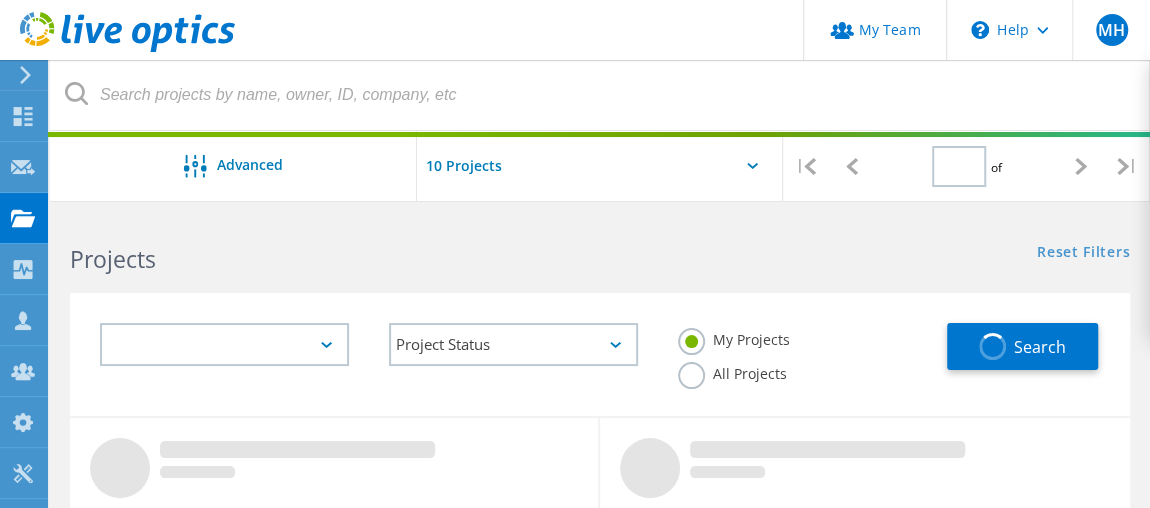 type on "1" 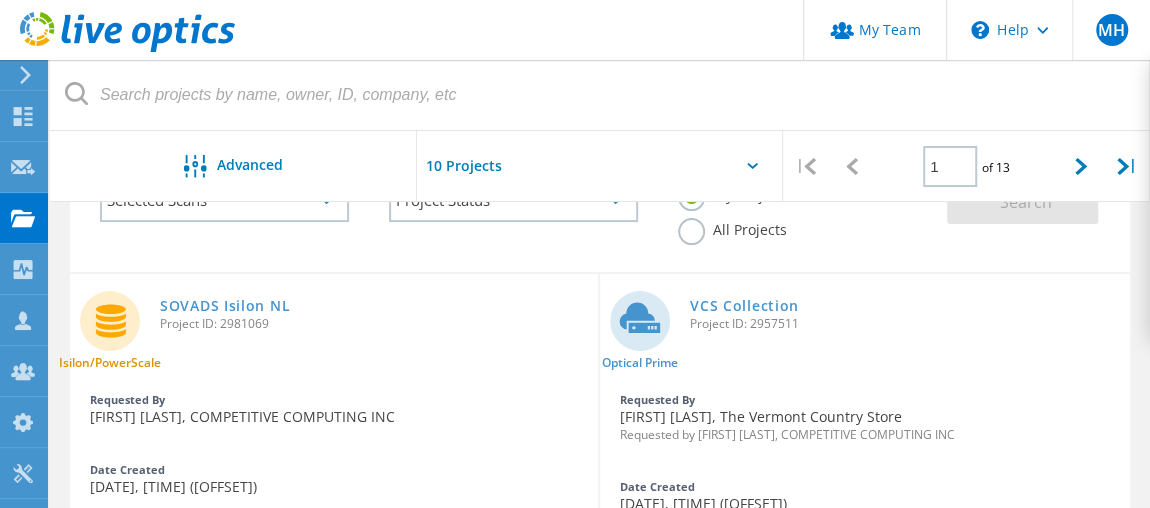 scroll, scrollTop: 173, scrollLeft: 0, axis: vertical 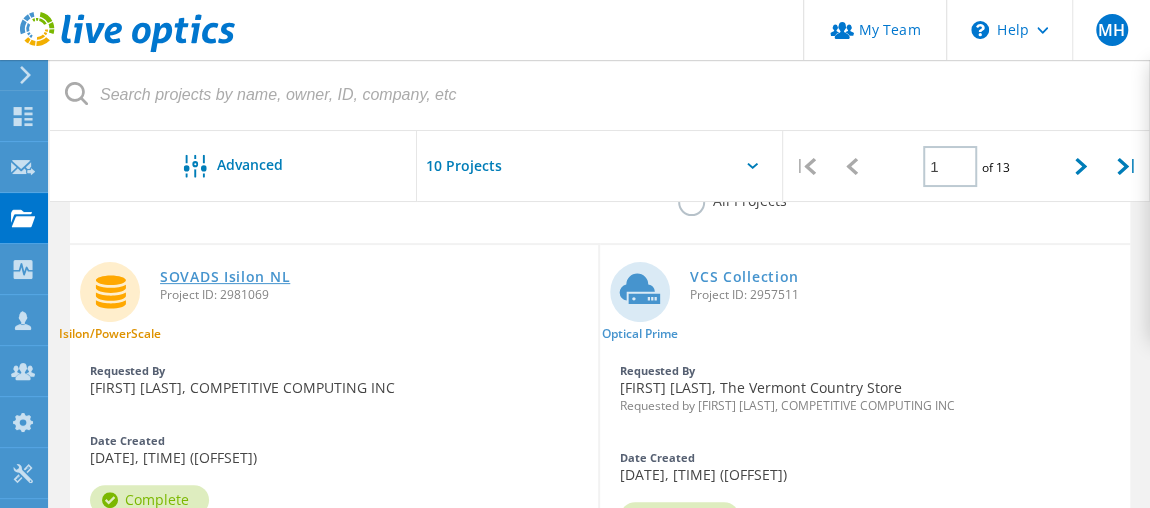 click on "SOVADS Isilon NL" 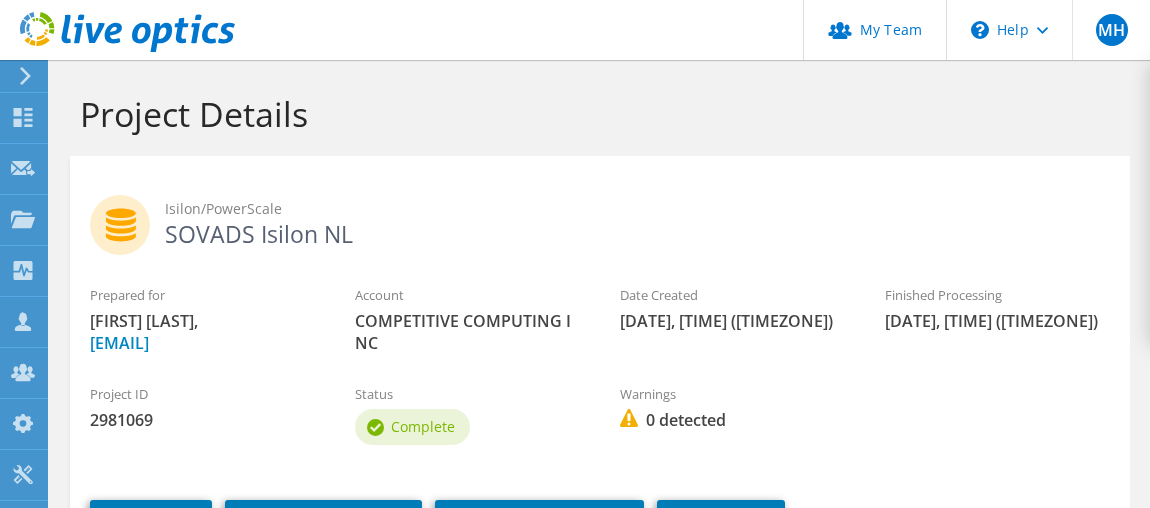 scroll, scrollTop: 0, scrollLeft: 0, axis: both 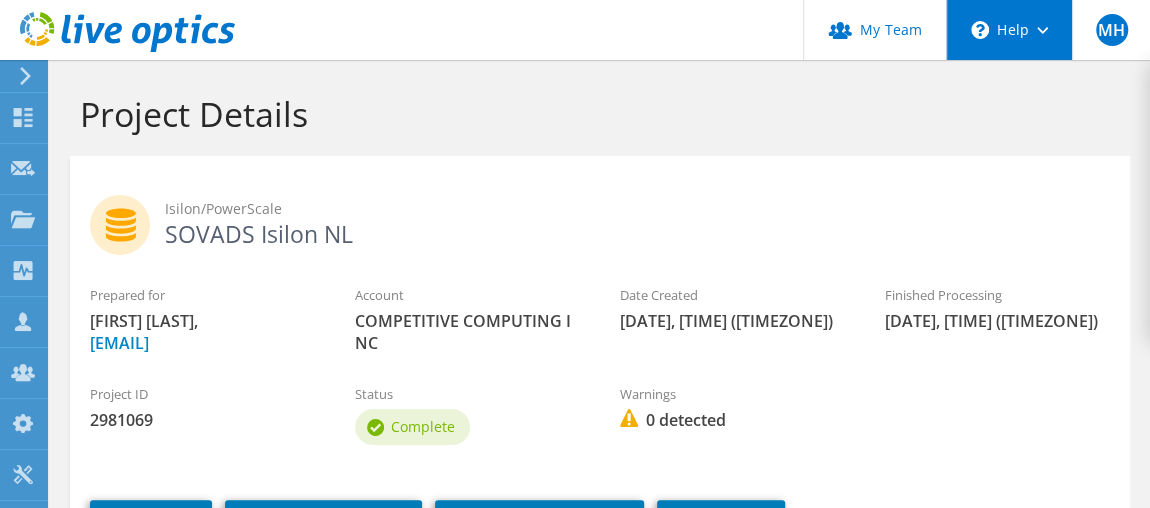 click on "\n
Help" at bounding box center [1009, 30] 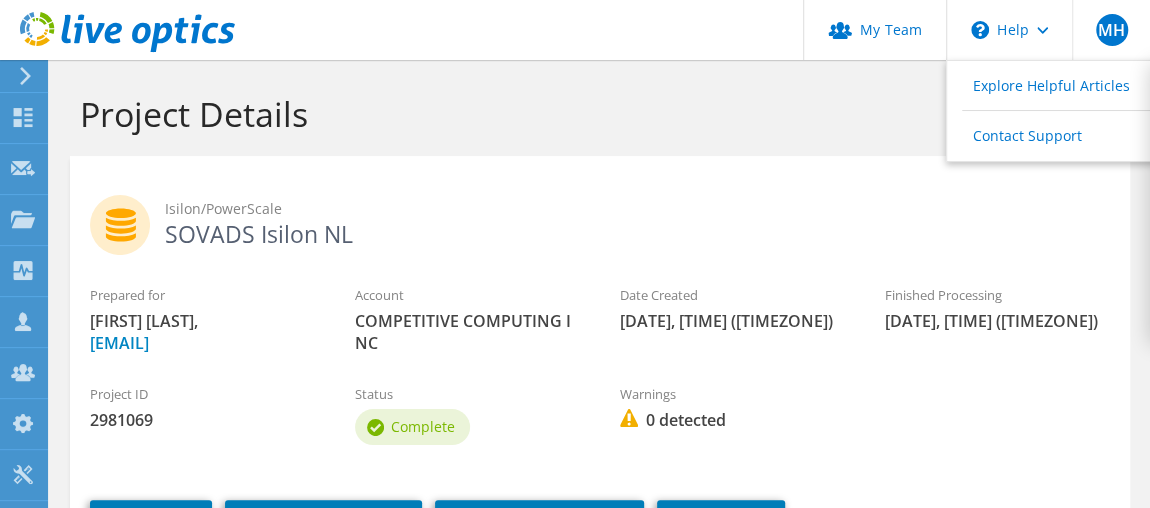 click on "Isilon/PowerScale
SOVADS Isilon NL" at bounding box center [600, 220] 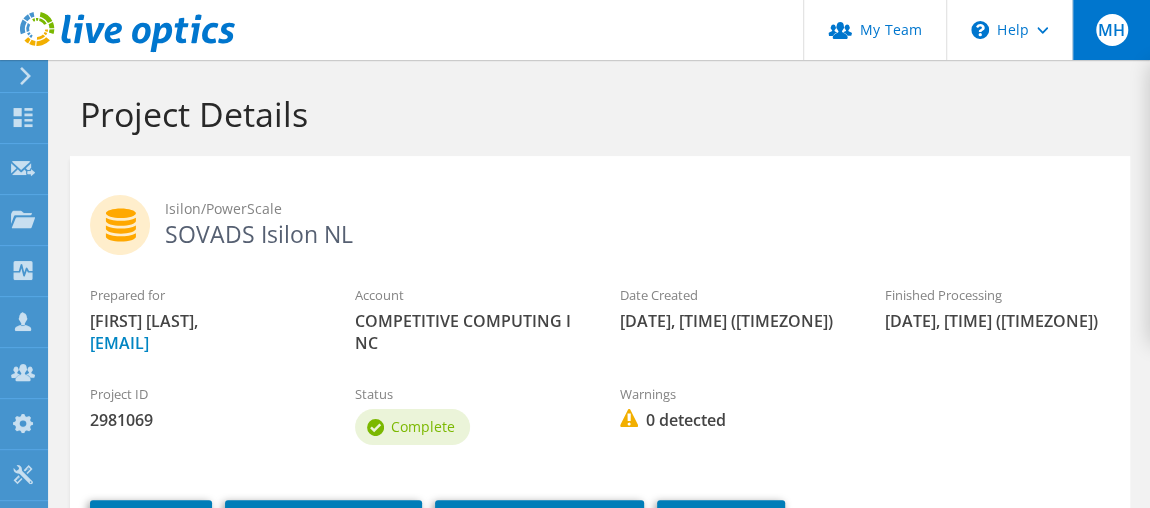 click on "MH" at bounding box center (1111, 30) 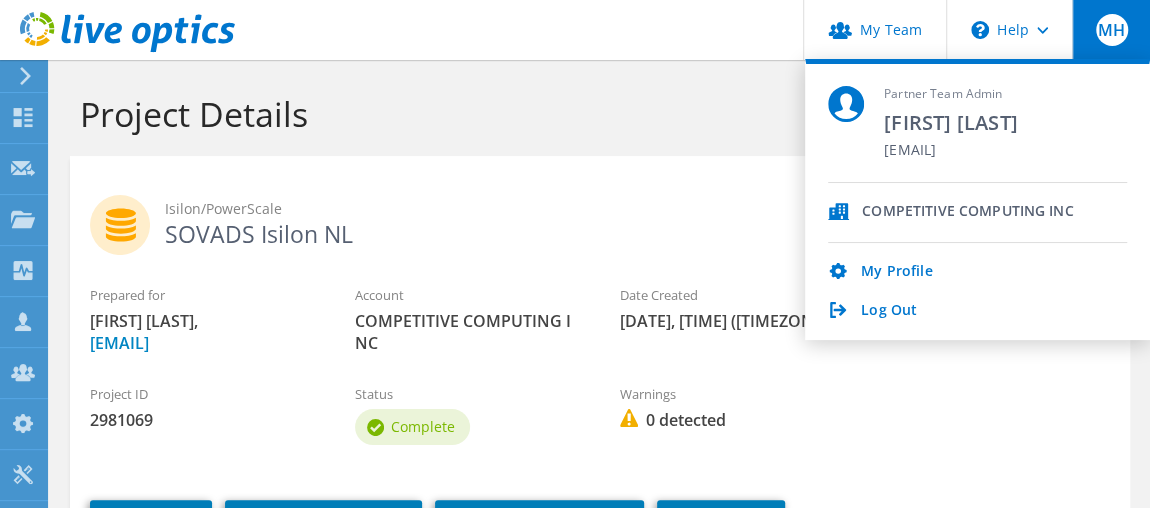 click on "Isilon/PowerScale
SOVADS Isilon NL" at bounding box center [600, 220] 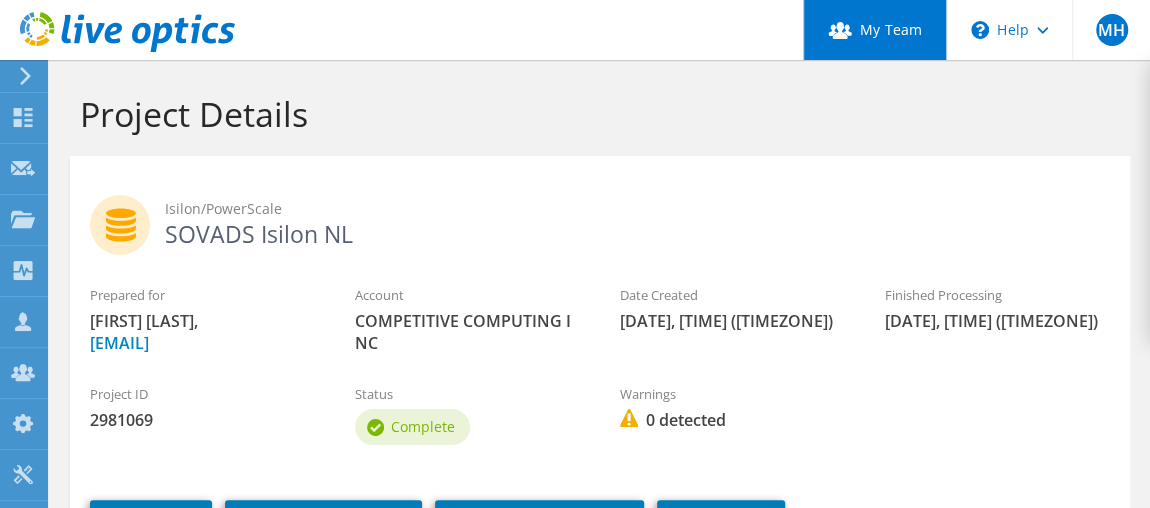 click on "My Team" at bounding box center (874, 30) 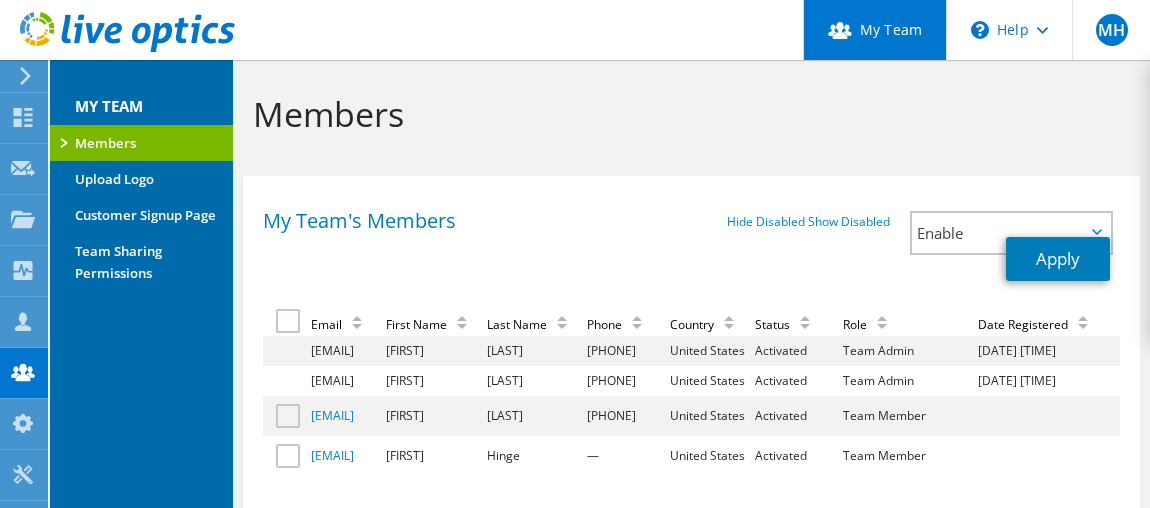 scroll, scrollTop: 0, scrollLeft: 0, axis: both 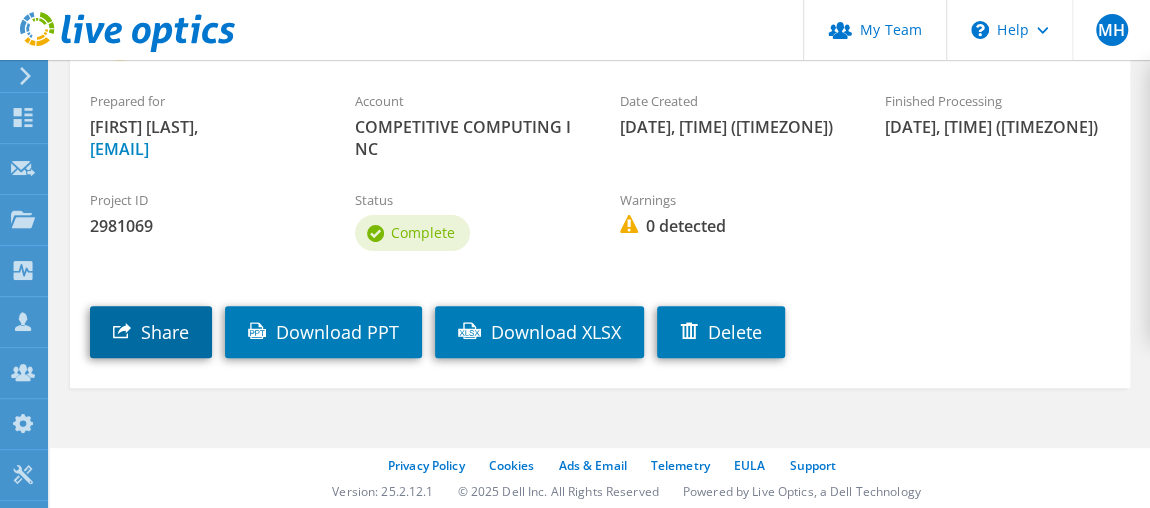 click on "Share" at bounding box center [151, 332] 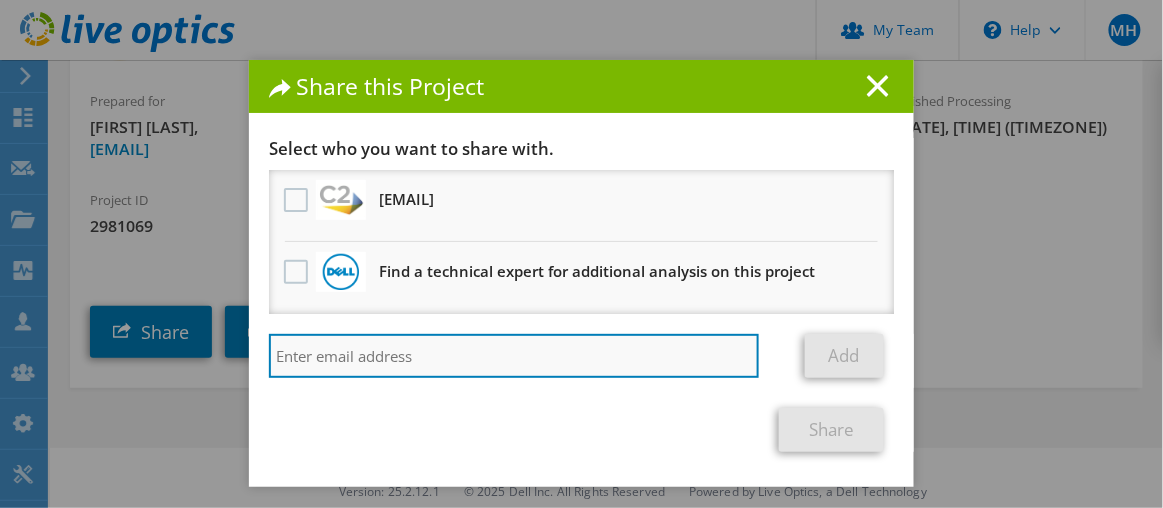click at bounding box center (514, 356) 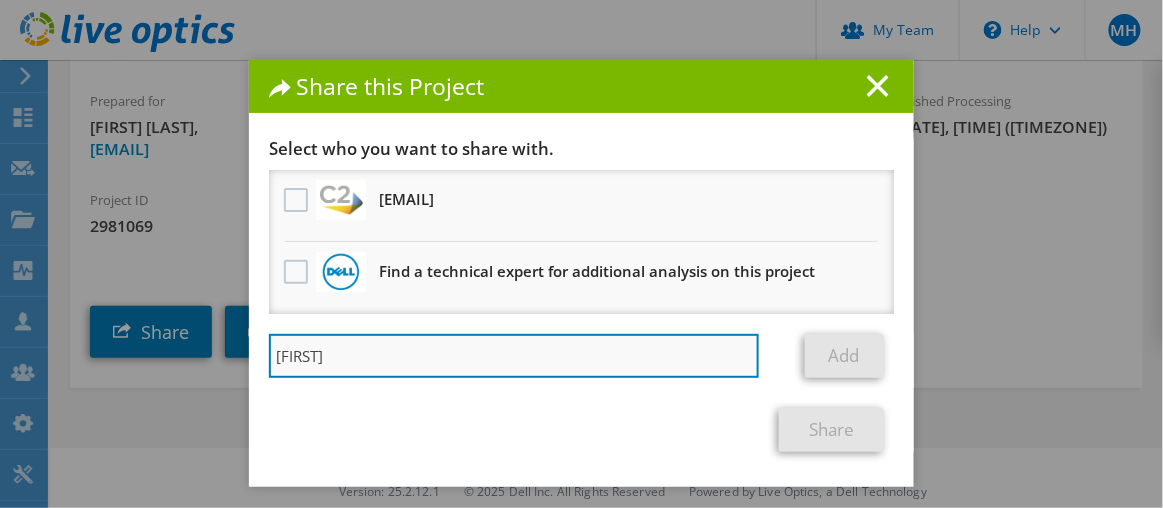 click on "[FIRST]" at bounding box center [514, 356] 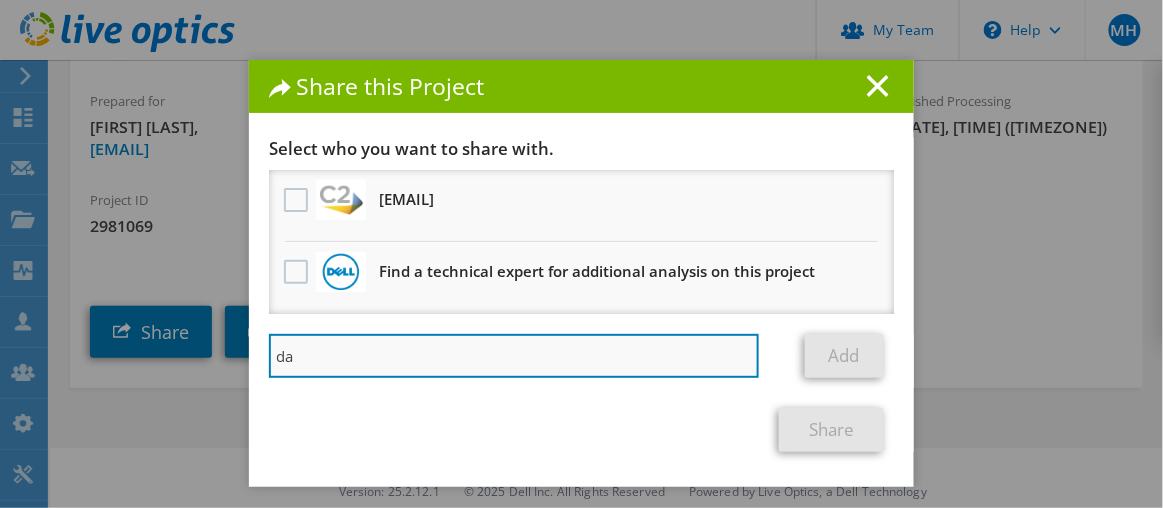 type on "d" 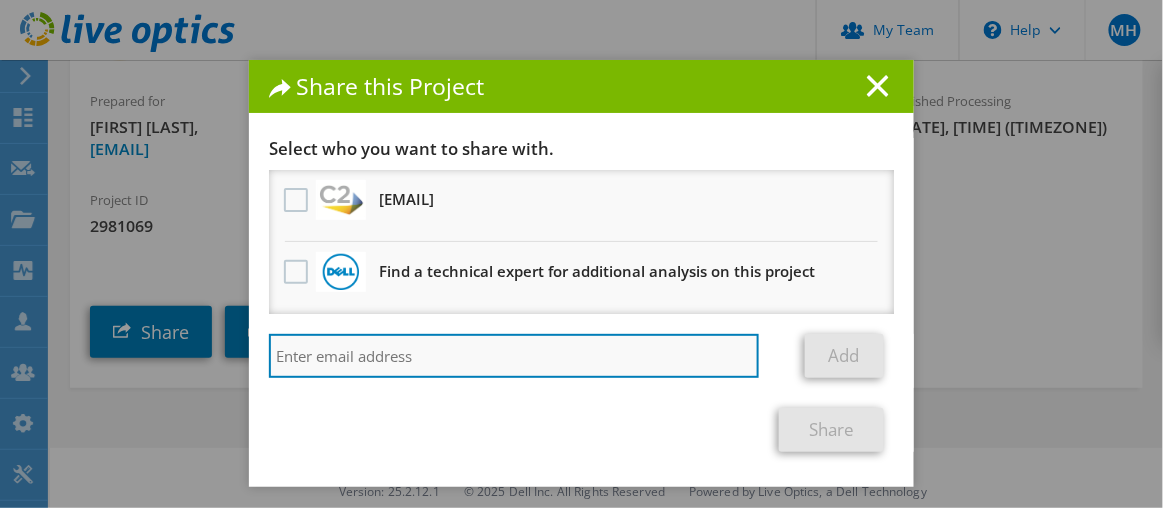 paste on "[EMAIL]" 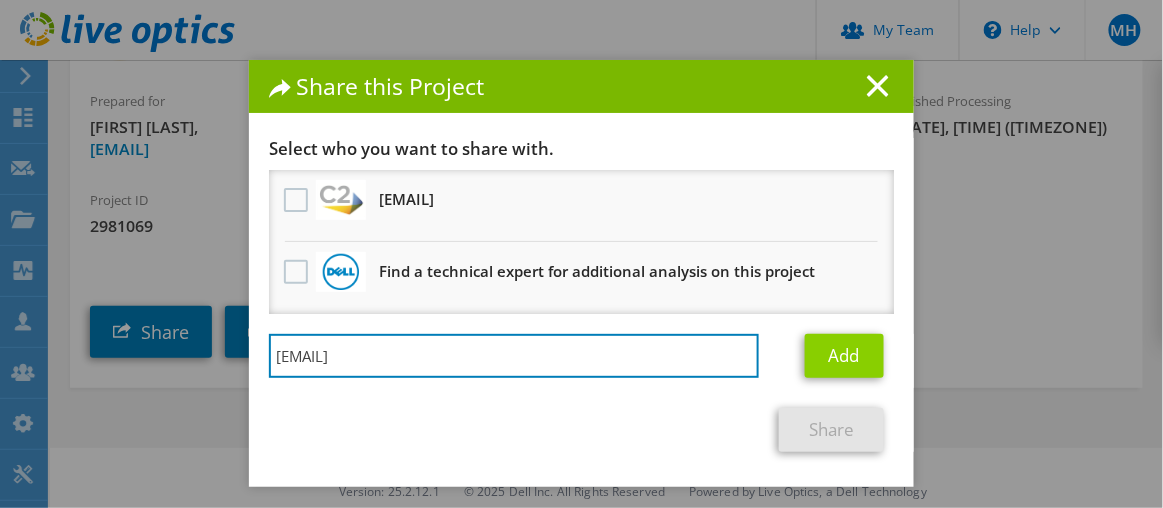 type on "[EMAIL]" 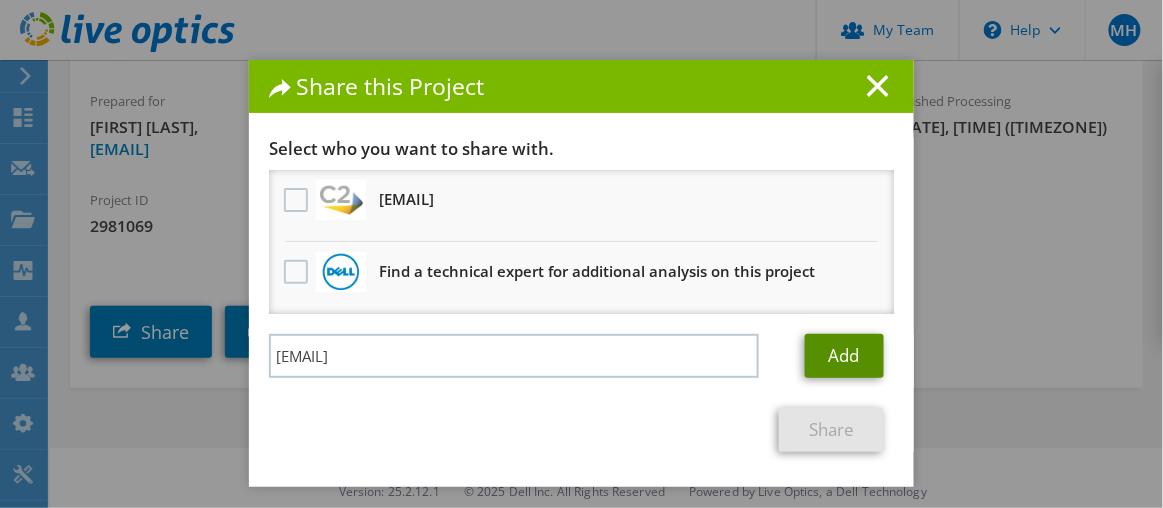 click on "Add" at bounding box center [844, 356] 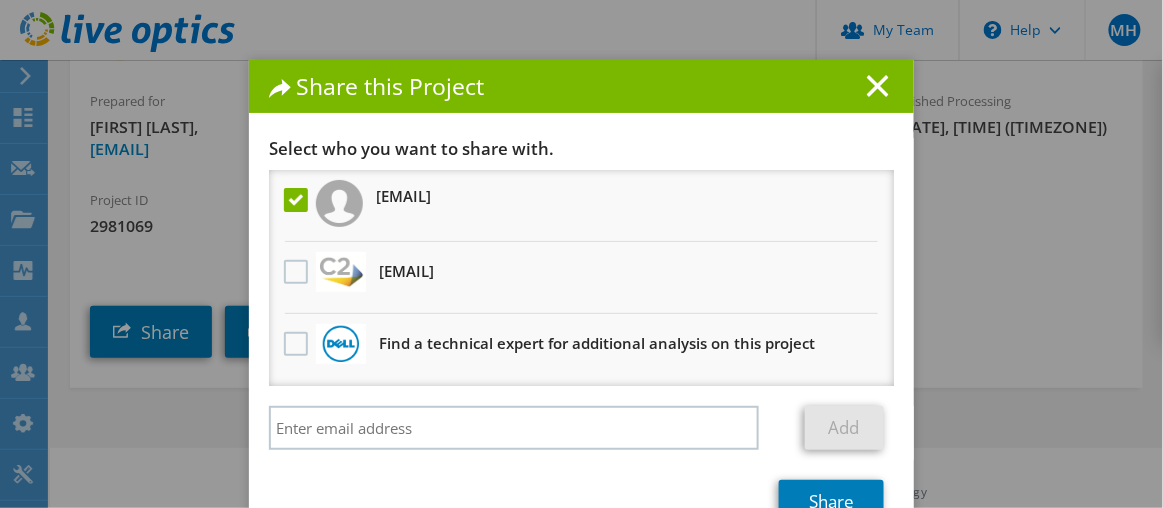 scroll, scrollTop: 26, scrollLeft: 0, axis: vertical 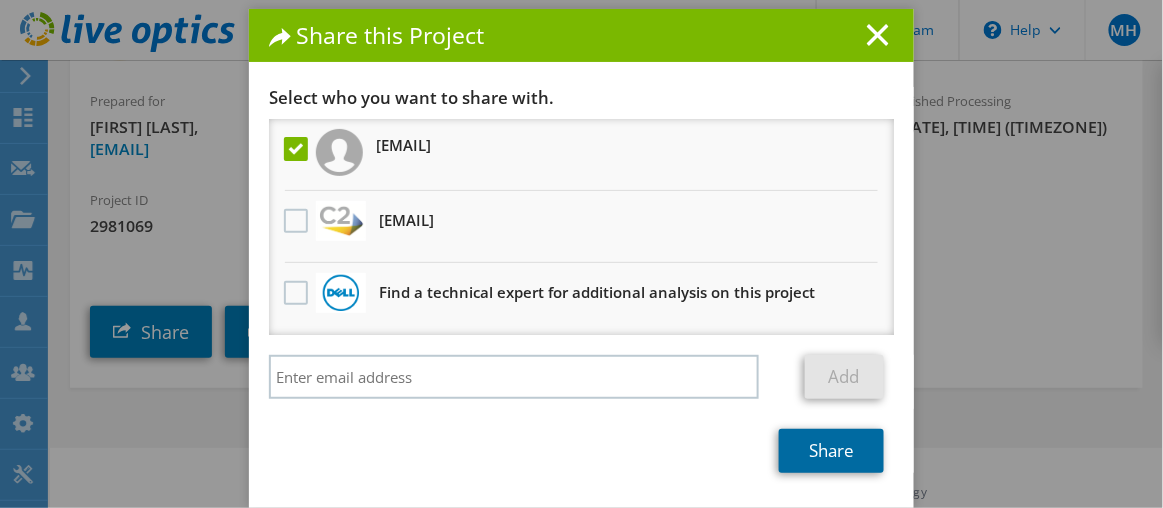 click on "Share" at bounding box center (831, 451) 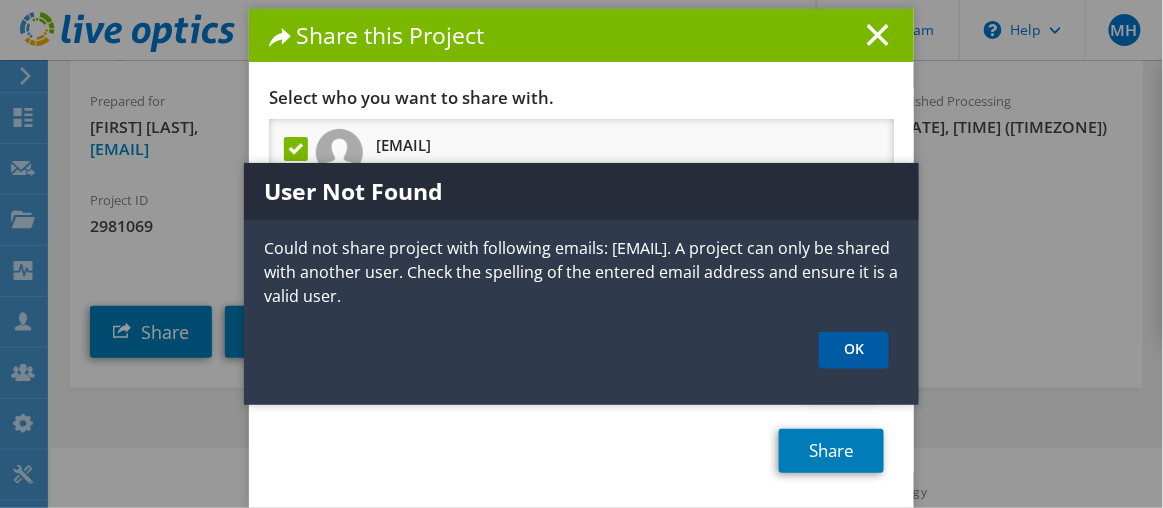 click on "OK" at bounding box center [854, 350] 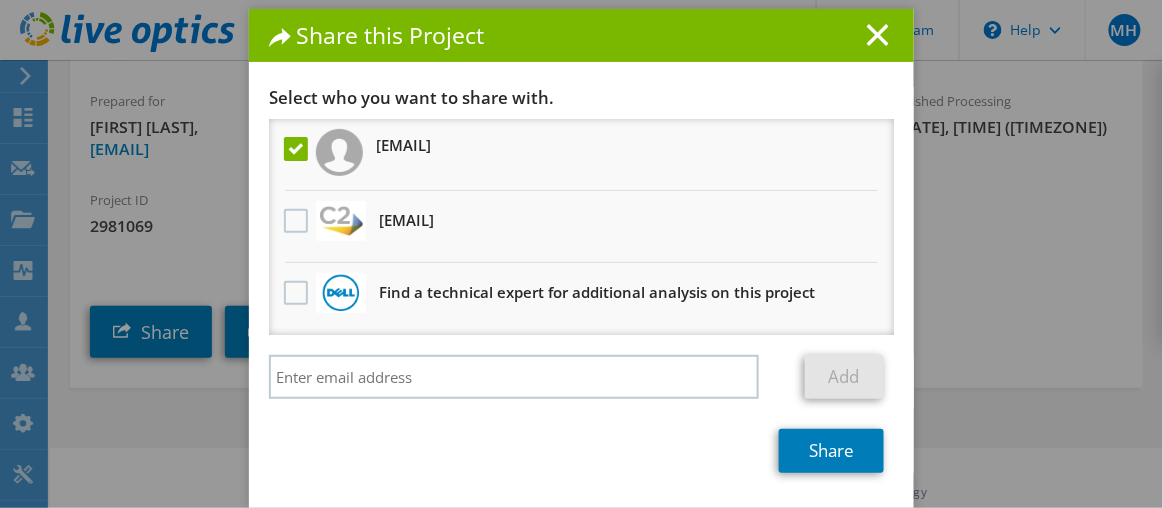 click on "dmargarido@itsavvy.com" at bounding box center [403, 145] 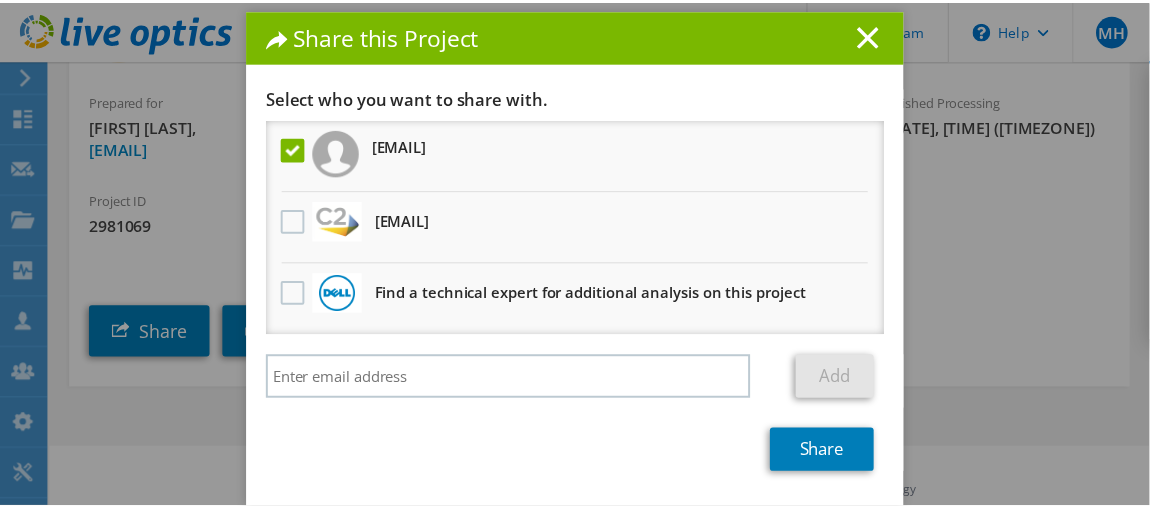 scroll, scrollTop: 0, scrollLeft: 0, axis: both 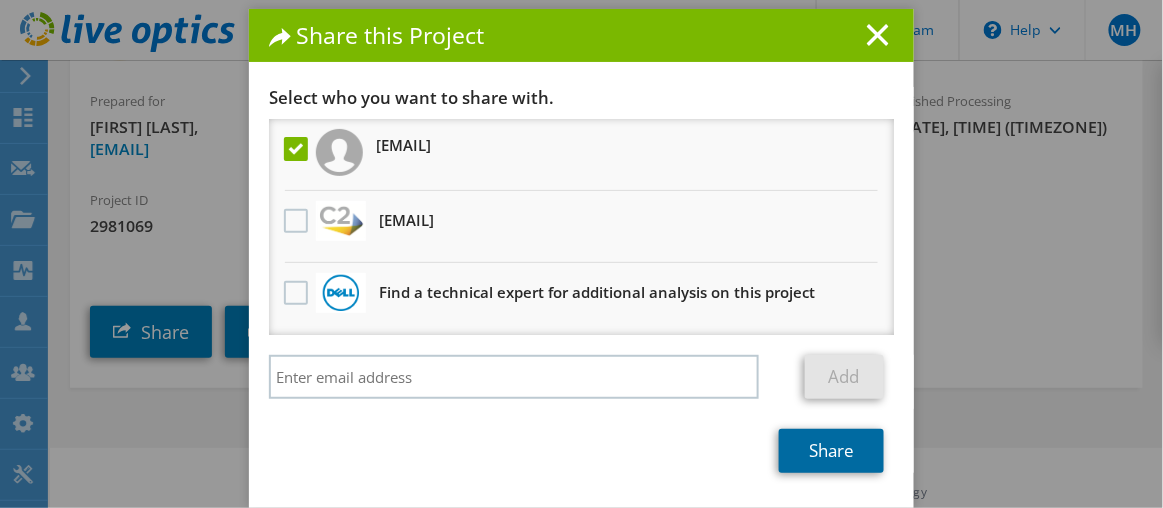 click on "Share" at bounding box center [831, 451] 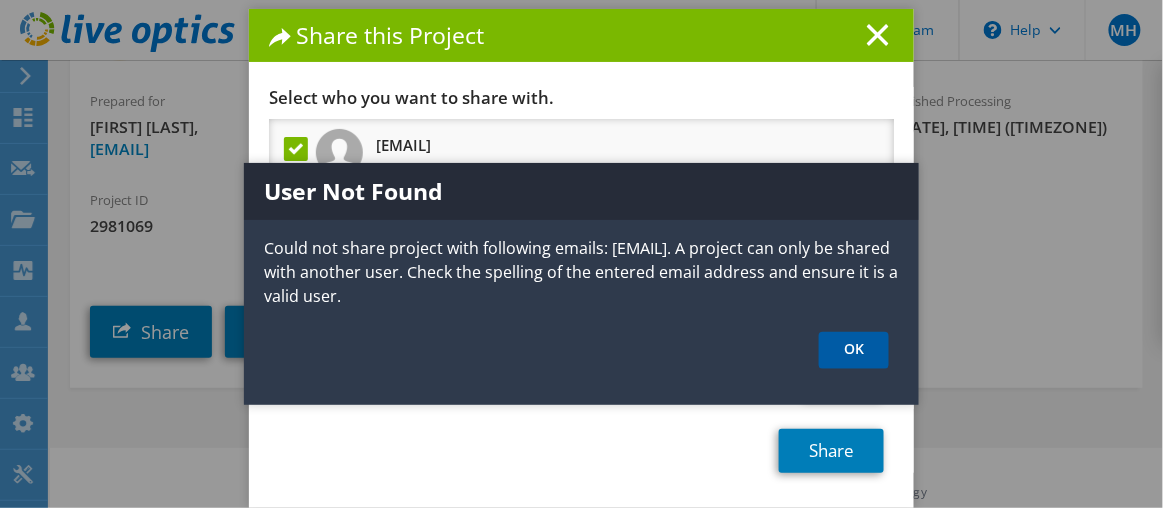 click on "OK" at bounding box center (854, 350) 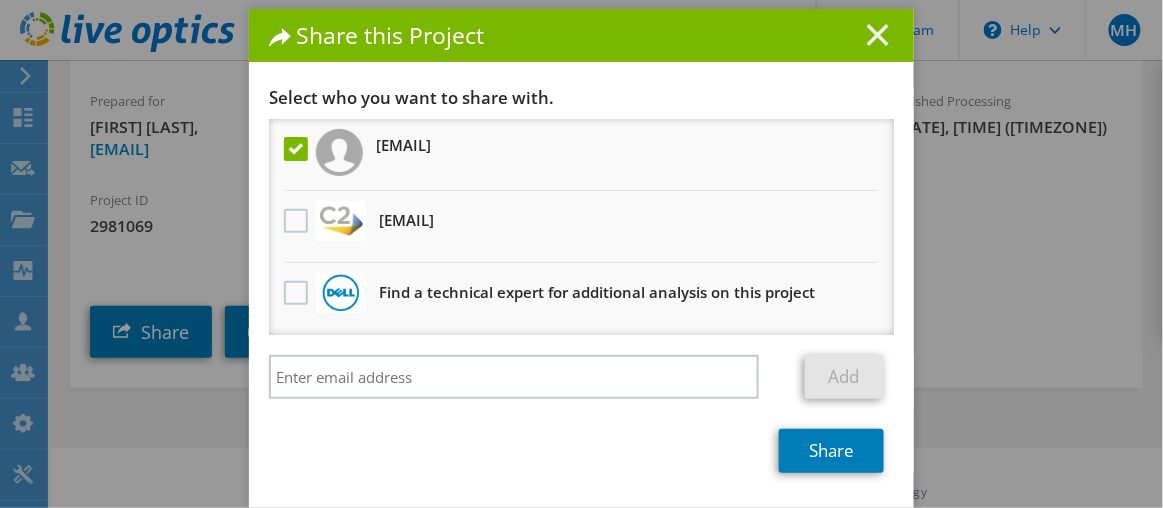 click 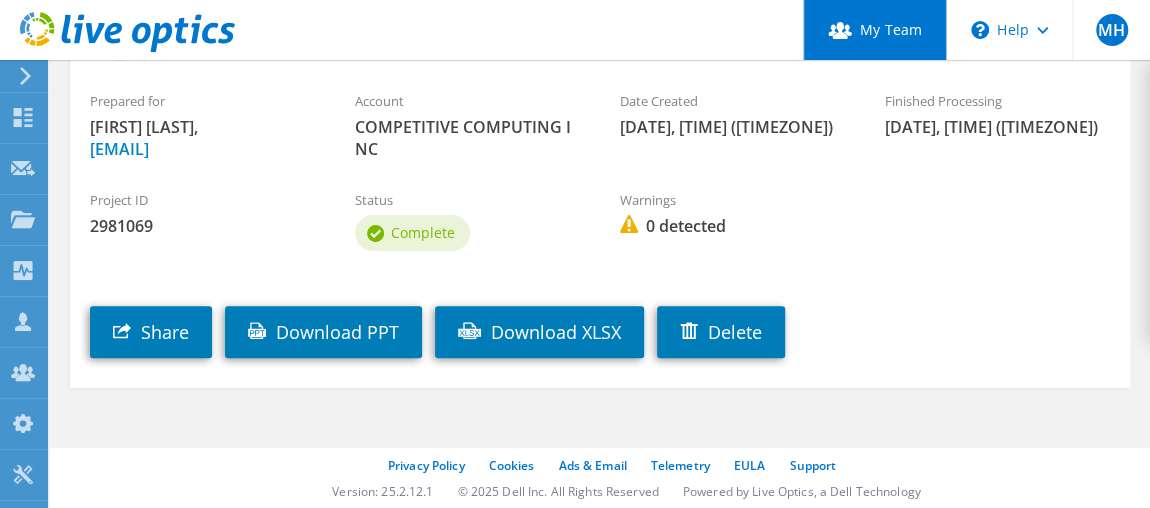 click on "My Team" at bounding box center [874, 30] 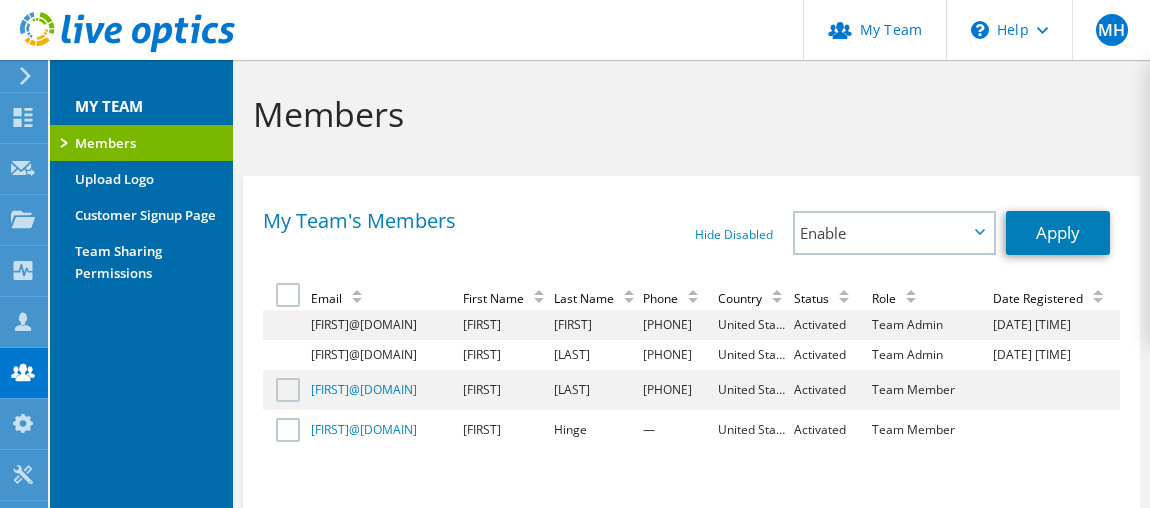 scroll, scrollTop: 0, scrollLeft: 0, axis: both 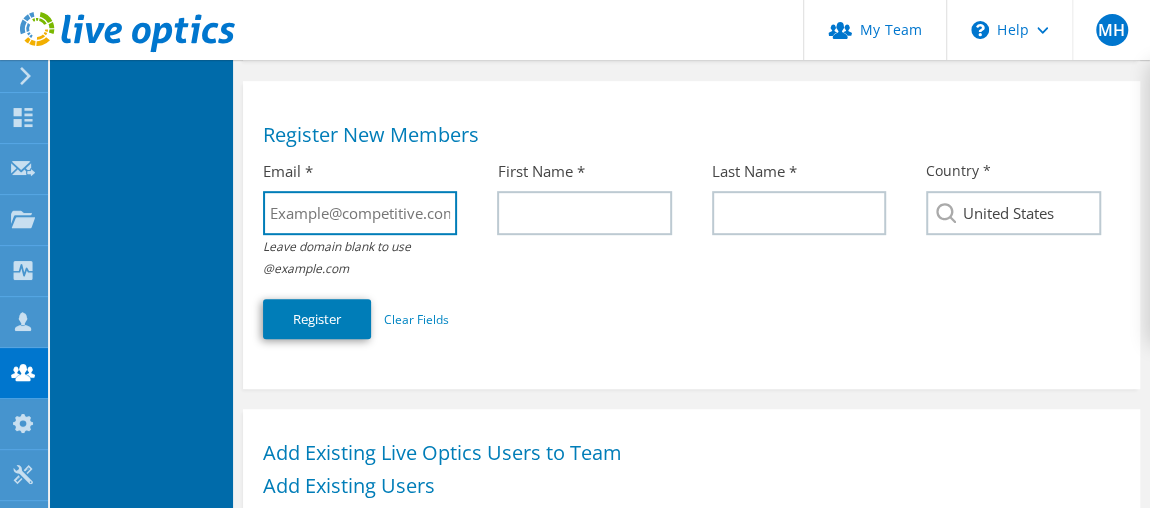 click at bounding box center [360, 213] 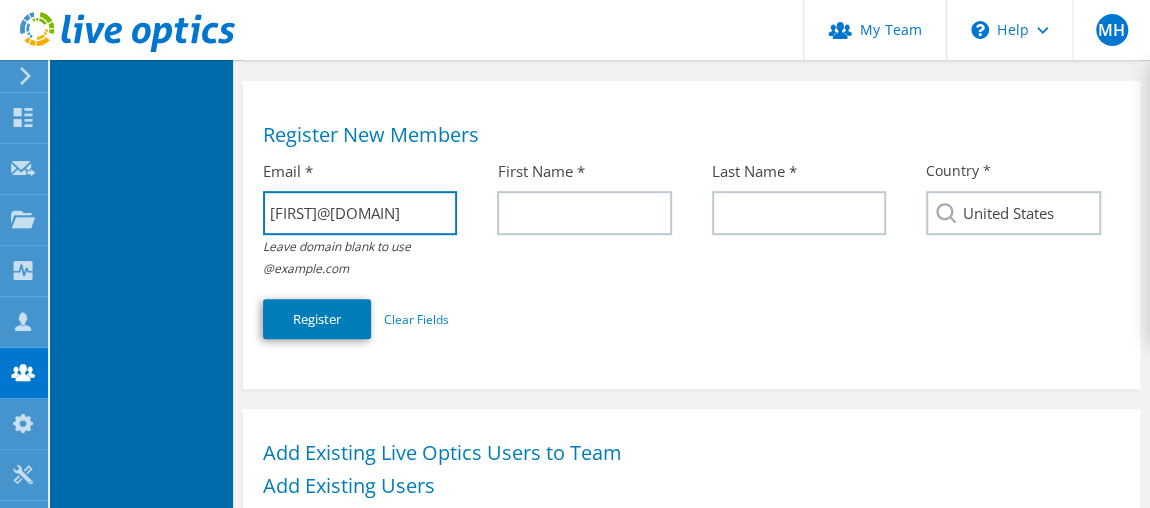 scroll, scrollTop: 0, scrollLeft: 40, axis: horizontal 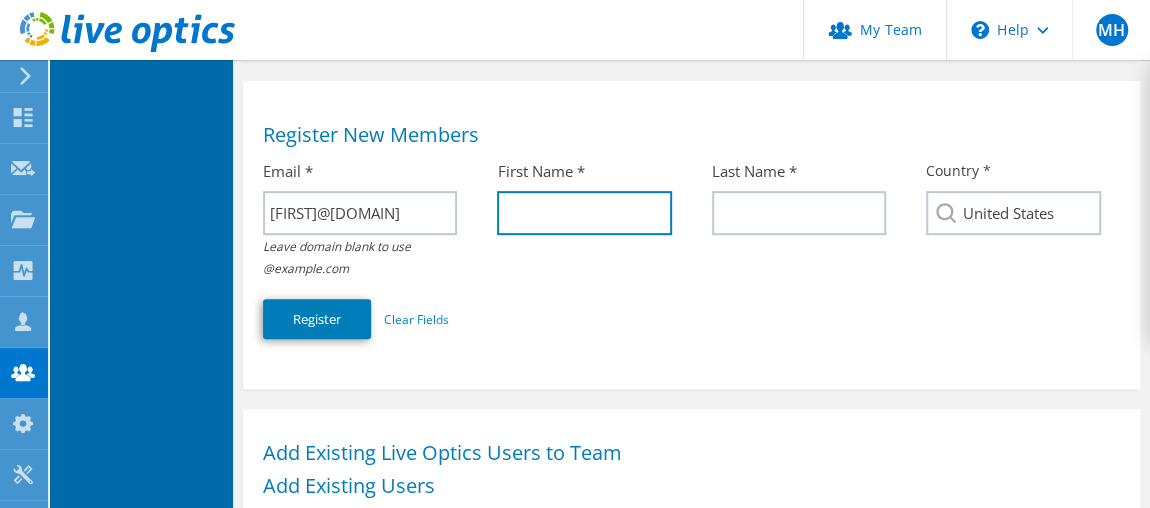 click at bounding box center (584, 213) 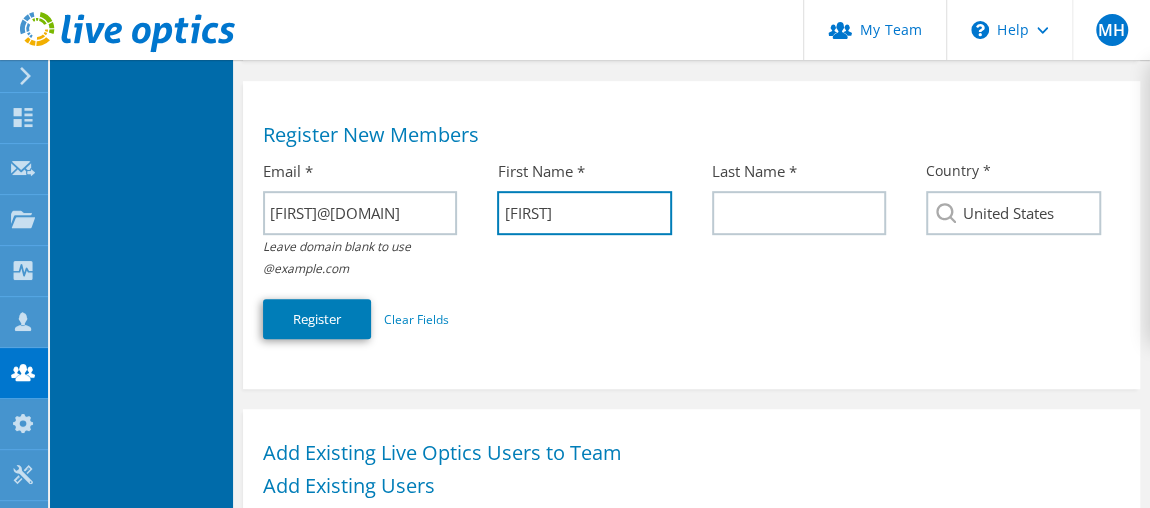 type on "Dan" 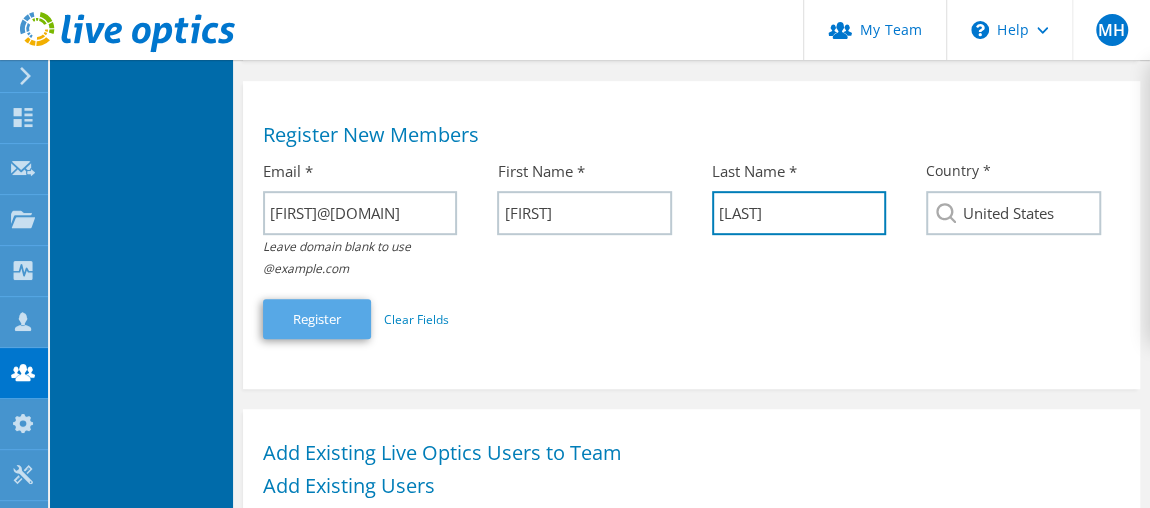 type on "Margarido" 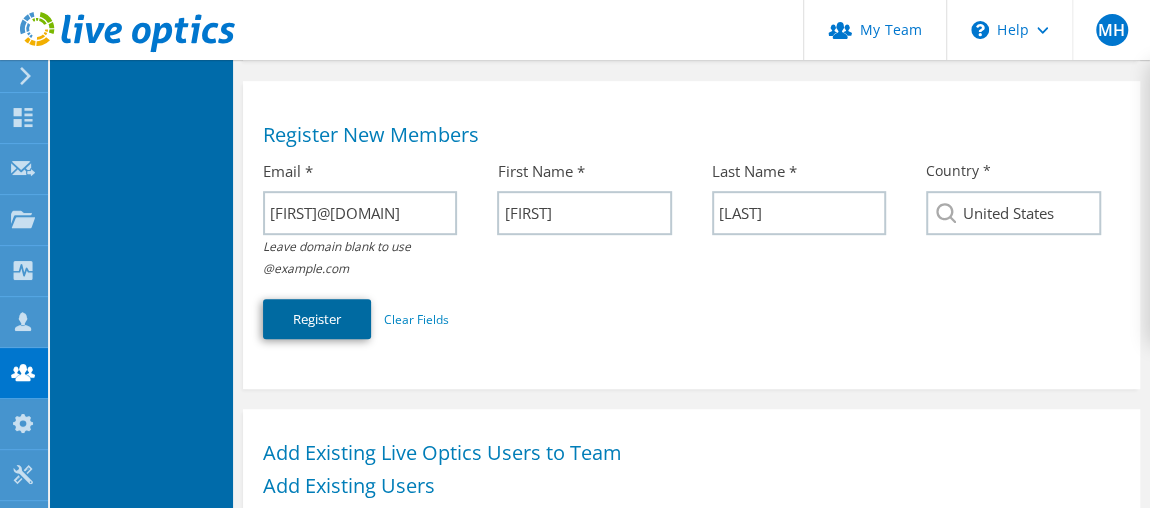 click on "Register" at bounding box center [317, 319] 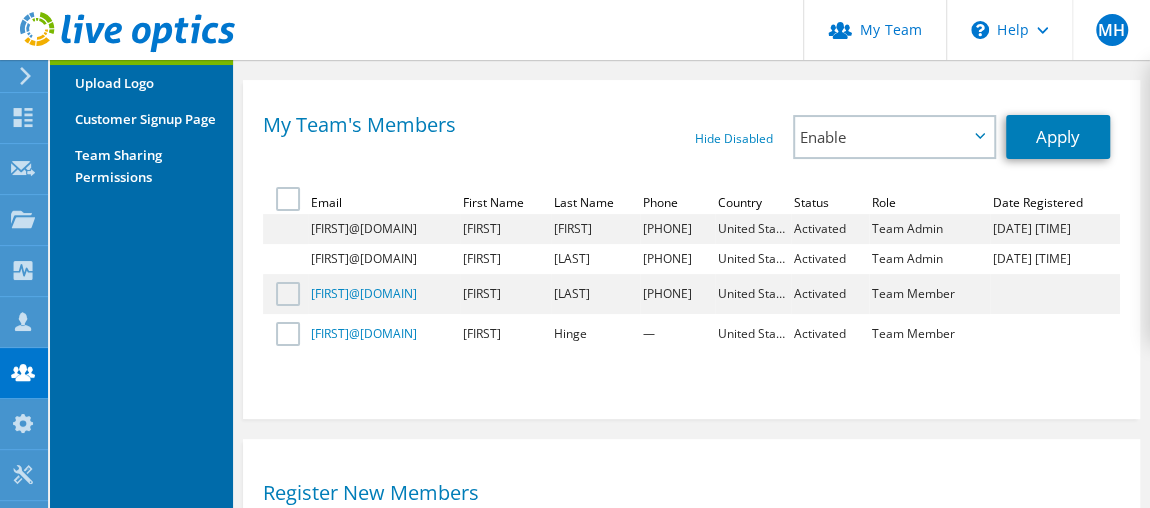 scroll, scrollTop: 98, scrollLeft: 0, axis: vertical 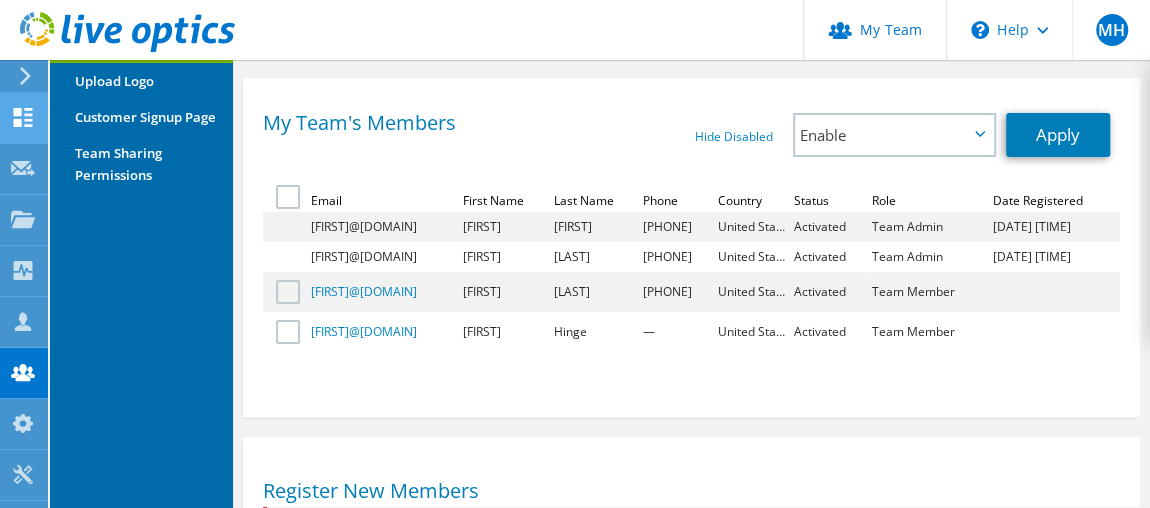click 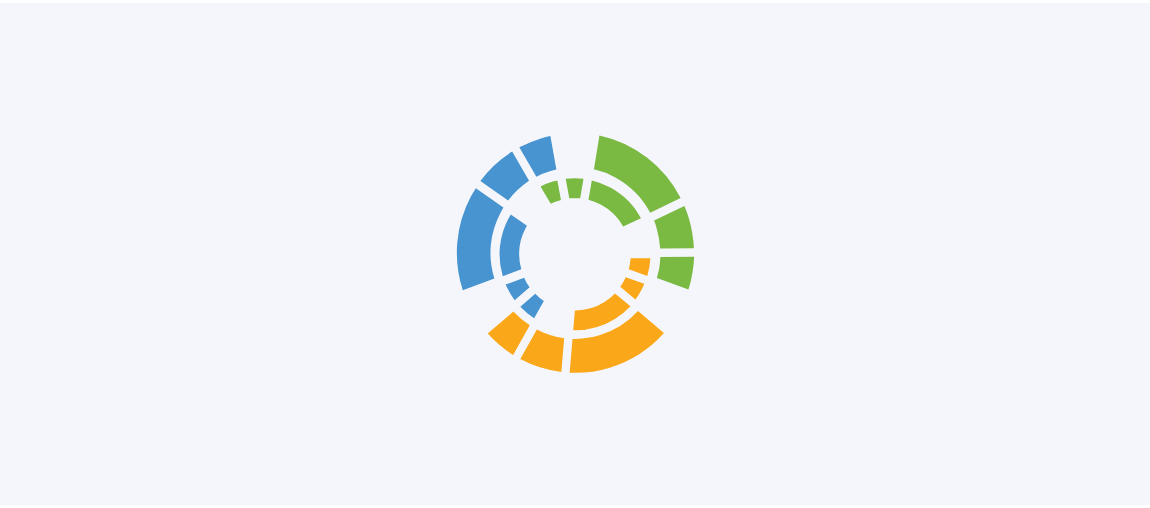 scroll, scrollTop: 0, scrollLeft: 0, axis: both 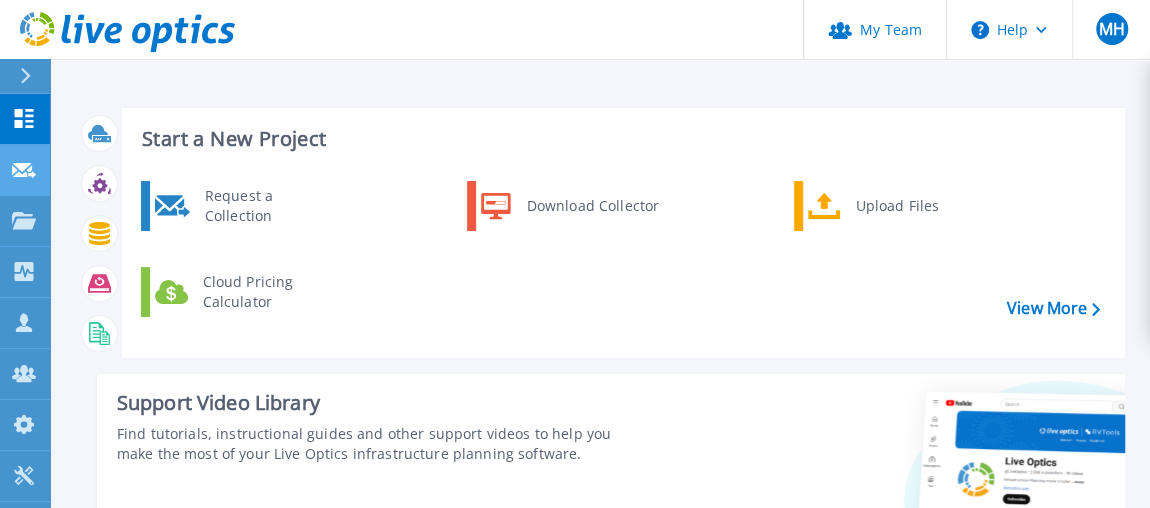 click at bounding box center (24, 169) 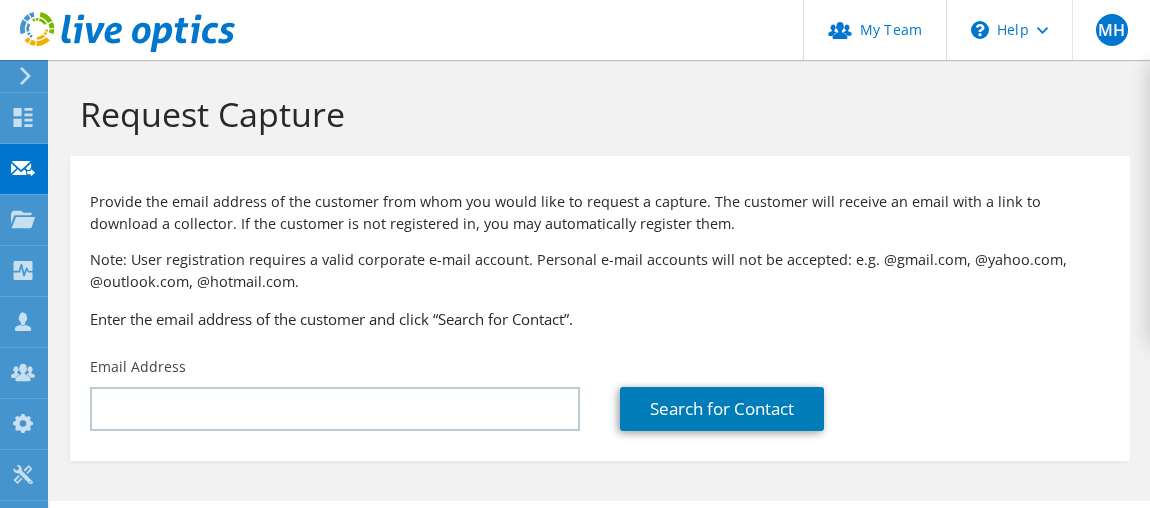 scroll, scrollTop: 0, scrollLeft: 0, axis: both 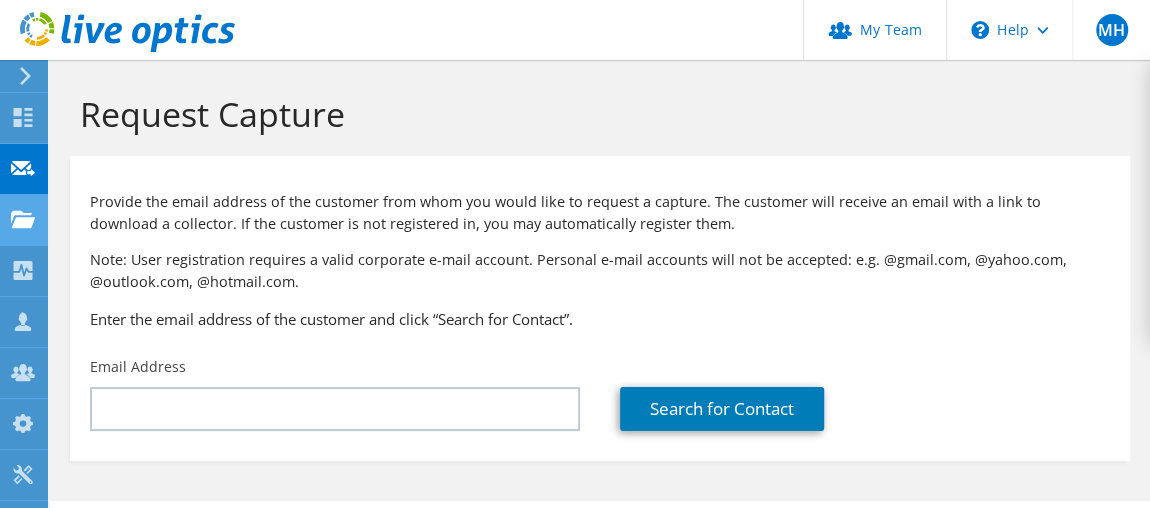 click 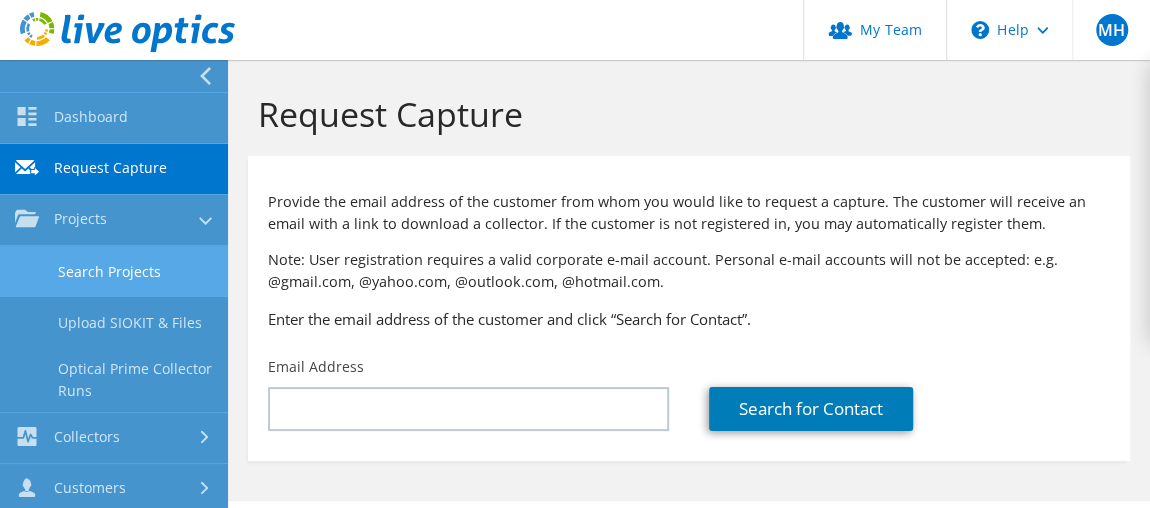 click on "Search Projects" at bounding box center [114, 271] 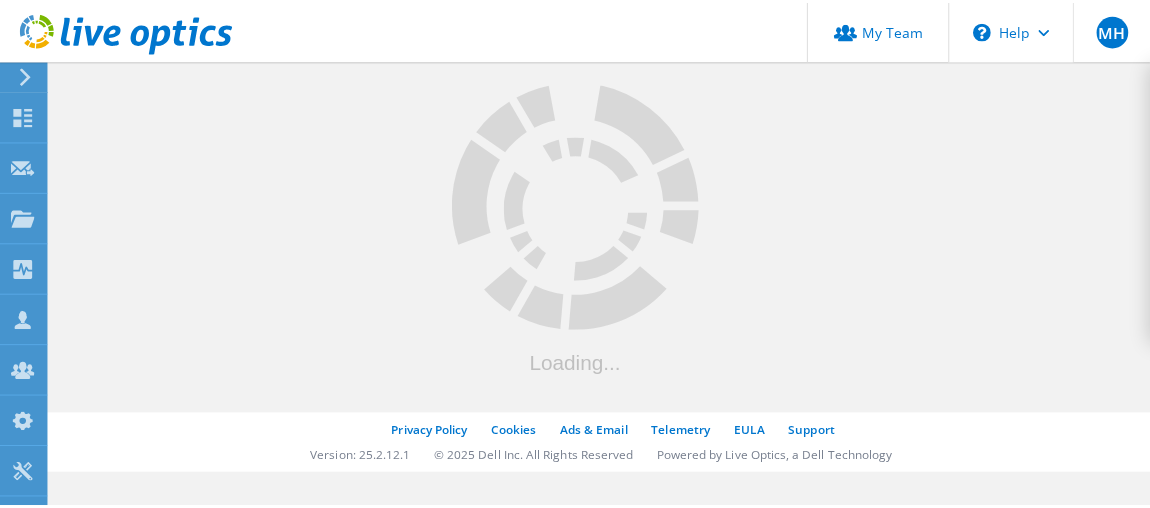 scroll, scrollTop: 0, scrollLeft: 0, axis: both 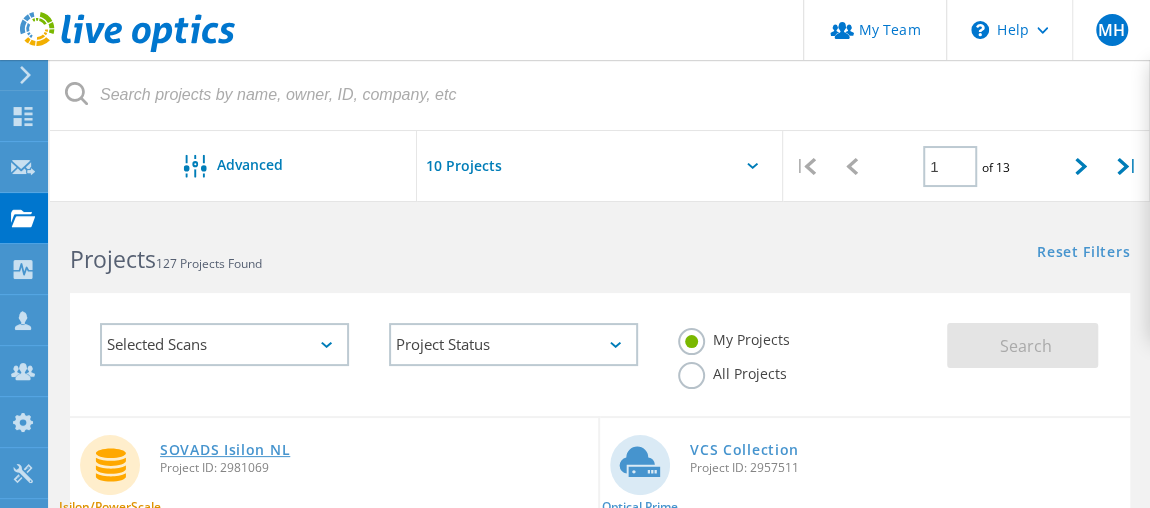 click on "SOVADS Isilon NL" 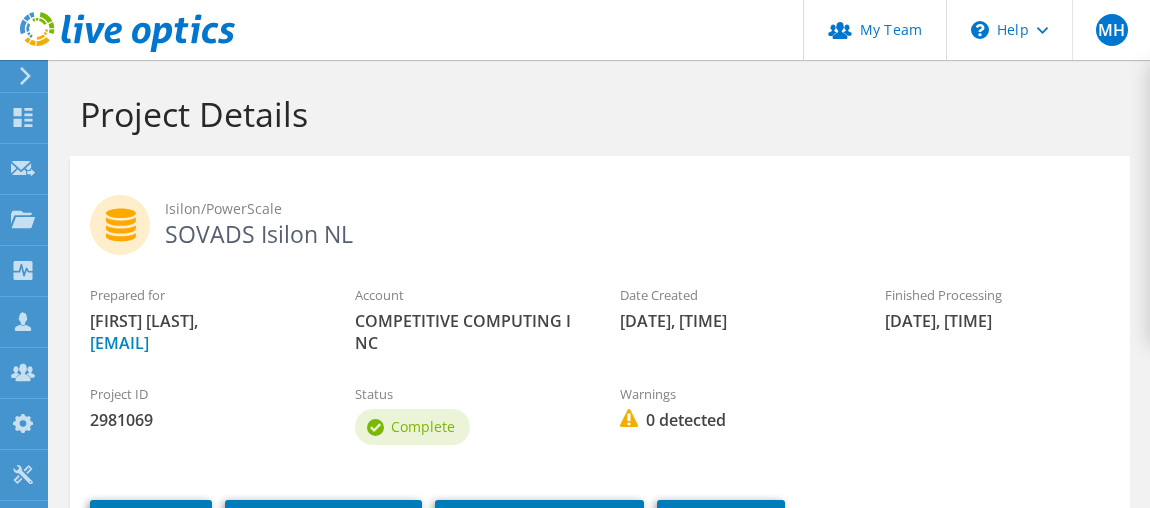 scroll, scrollTop: 0, scrollLeft: 0, axis: both 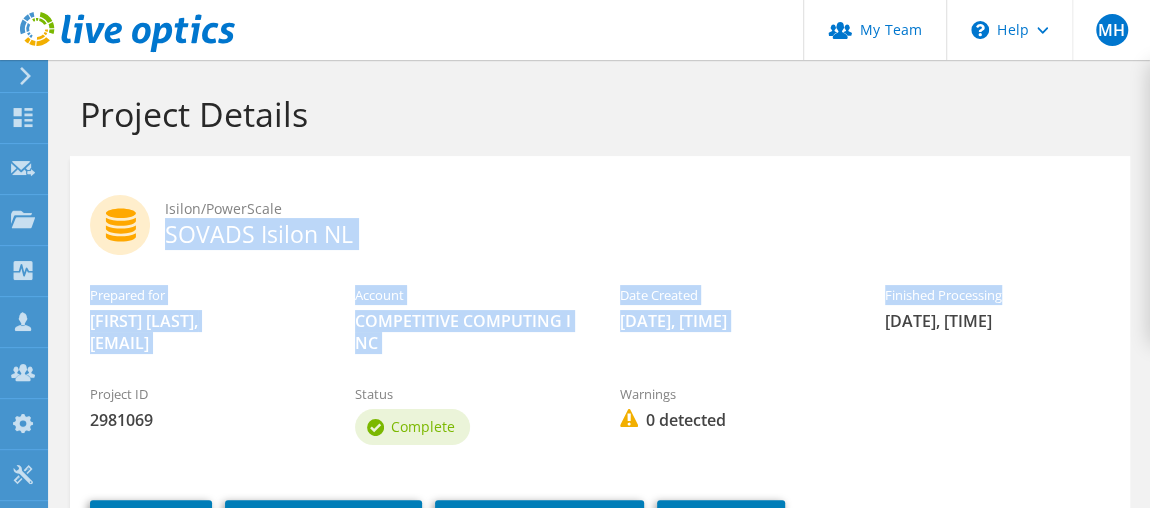 drag, startPoint x: 1147, startPoint y: 210, endPoint x: 1156, endPoint y: 321, distance: 111.364265 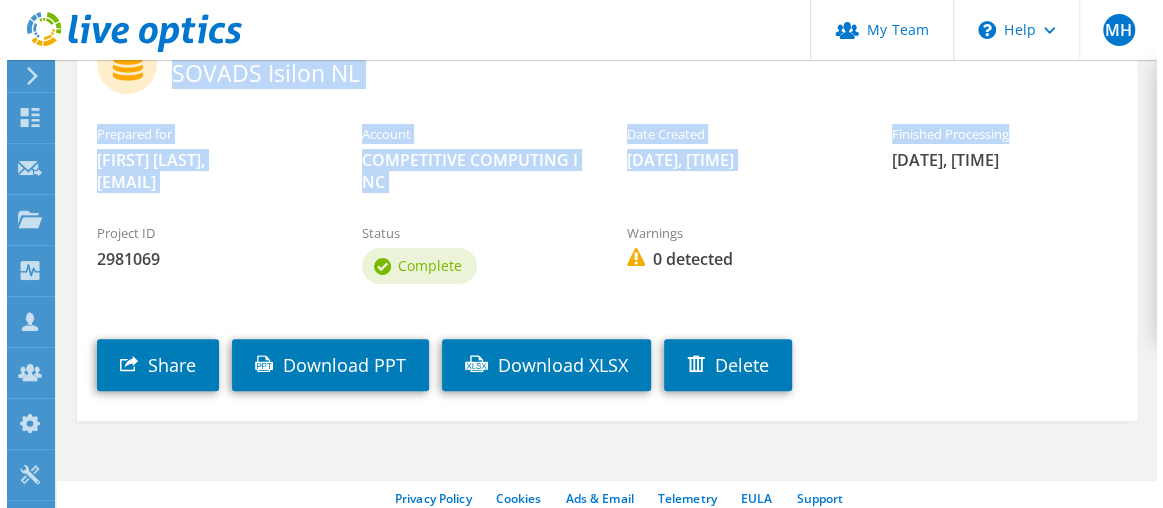 scroll, scrollTop: 186, scrollLeft: 0, axis: vertical 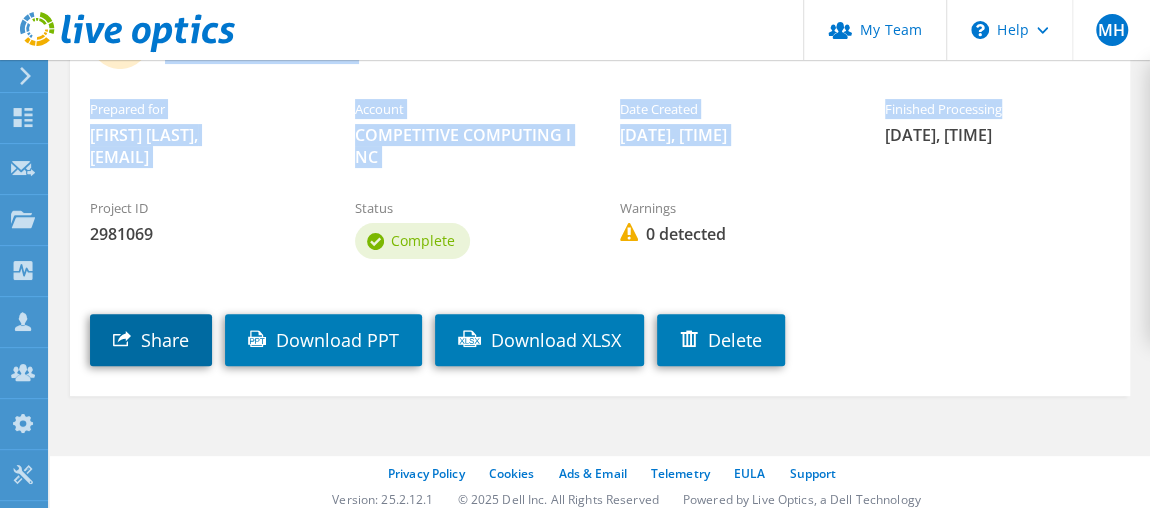 click on "Share" at bounding box center (151, 340) 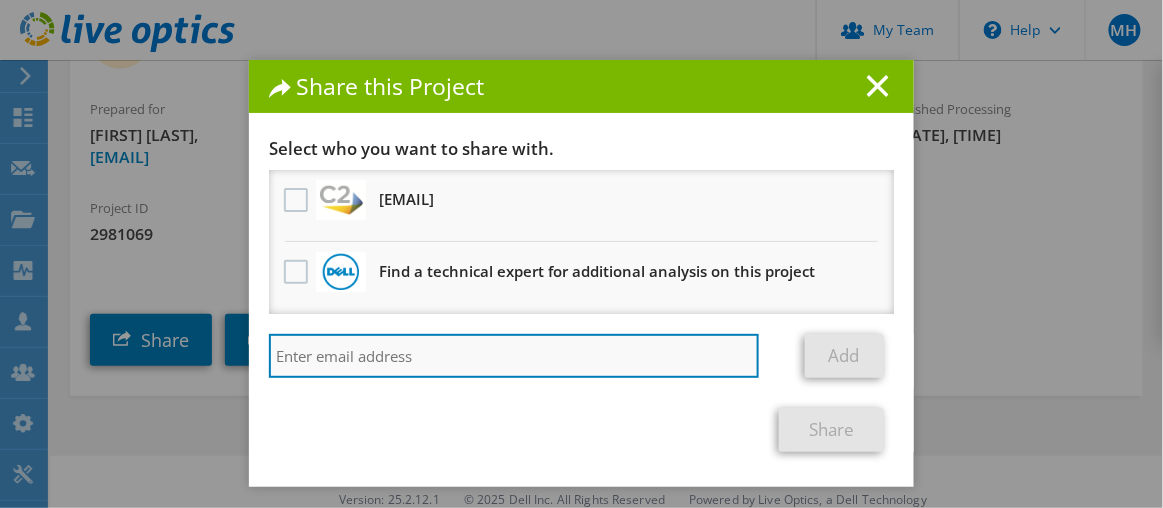 click at bounding box center [514, 356] 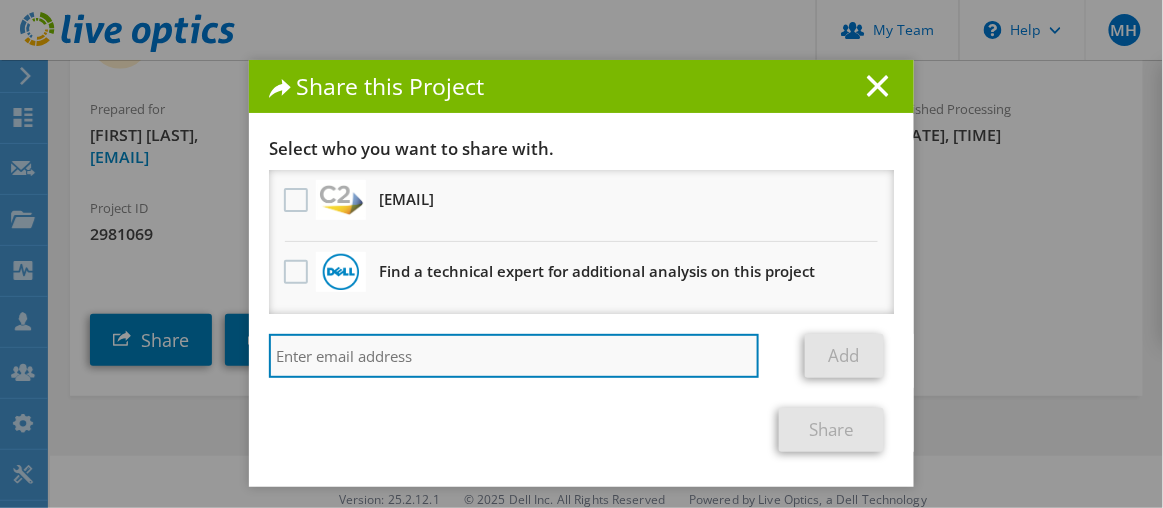 paste on "dmargarido@itsavvy.com" 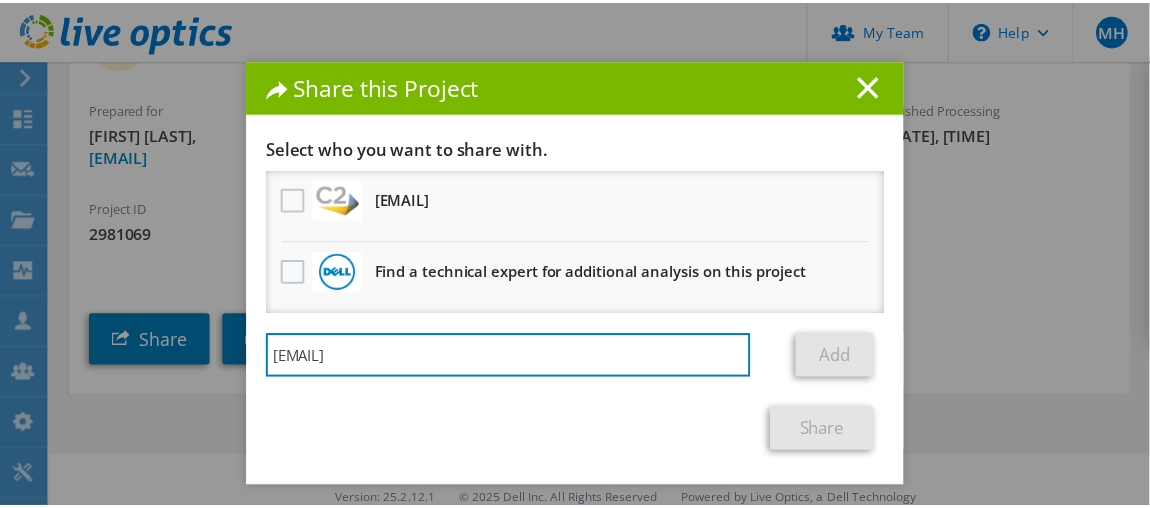 scroll, scrollTop: 40, scrollLeft: 0, axis: vertical 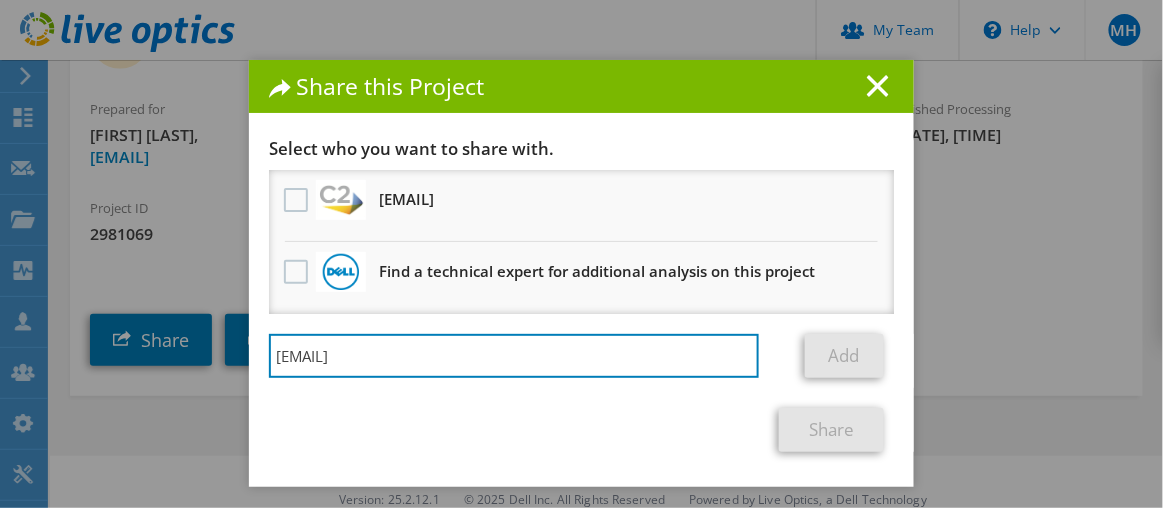 type on "dmargarido@itsavvy.com" 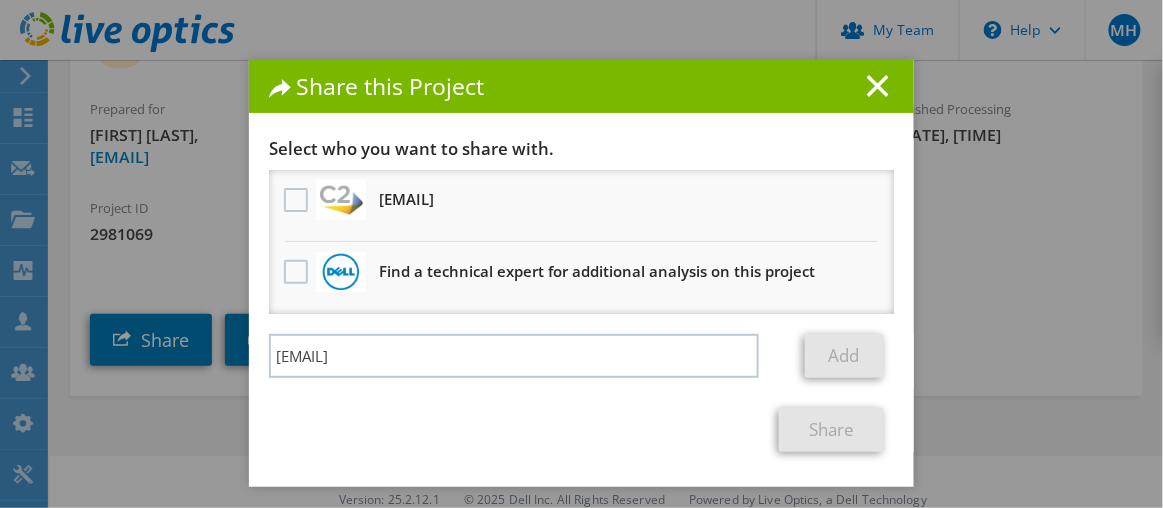 click on "Find a technical expert for additional analysis on this project" at bounding box center [581, 278] 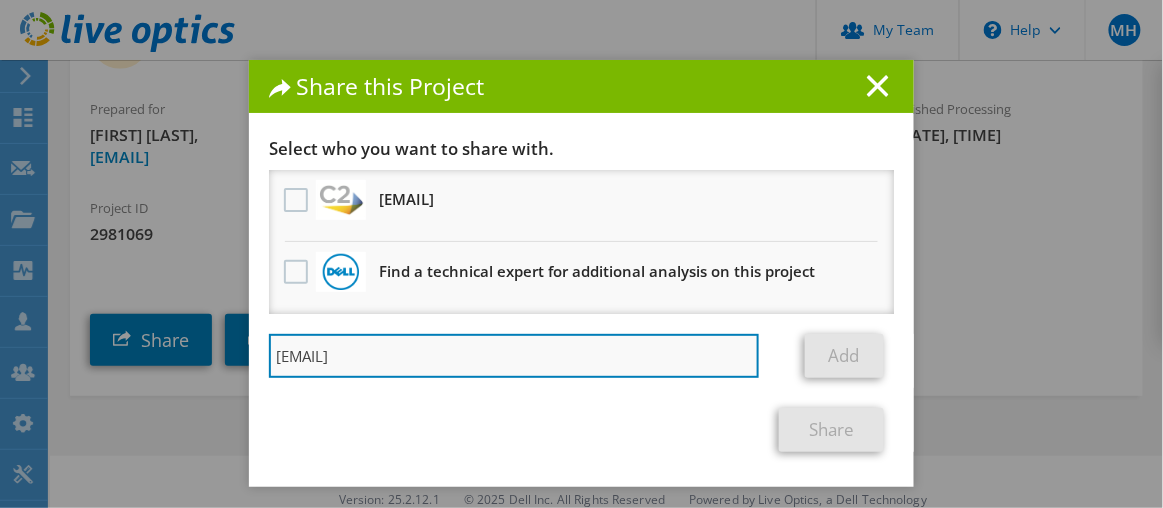 click on "dmargarido@itsavvy.com" at bounding box center [514, 356] 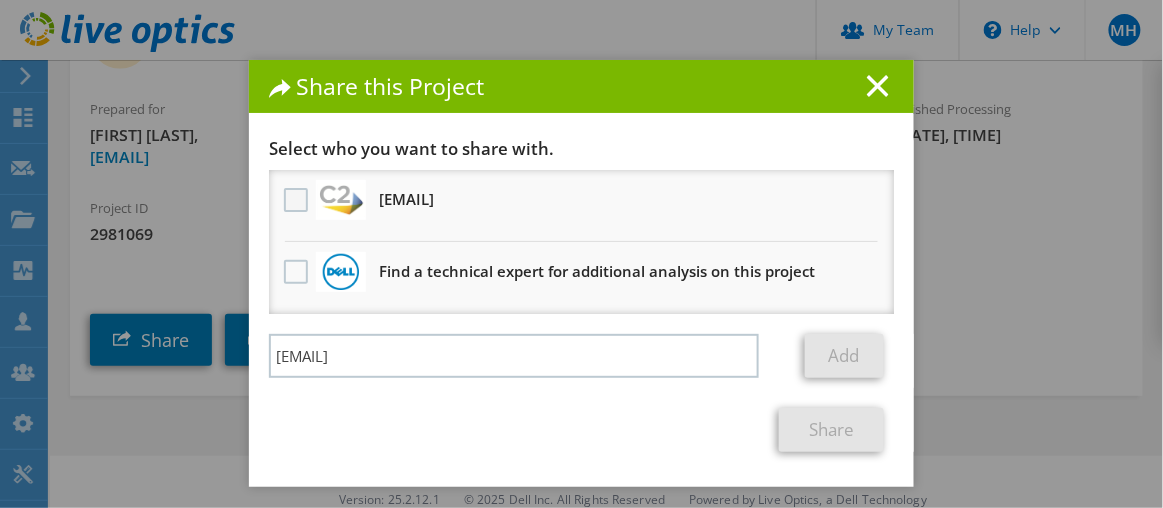 click at bounding box center (298, 200) 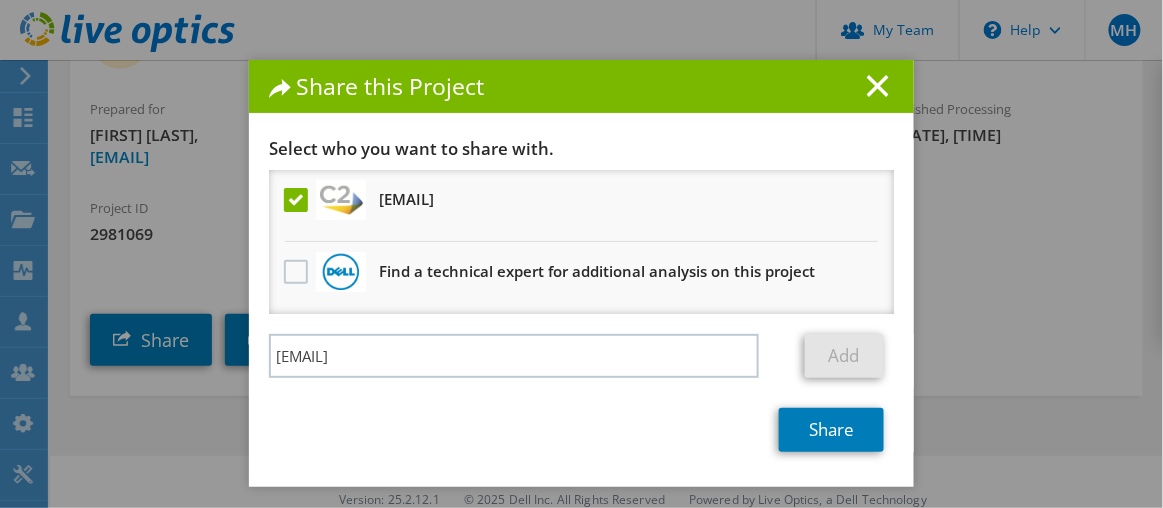 click at bounding box center (298, 200) 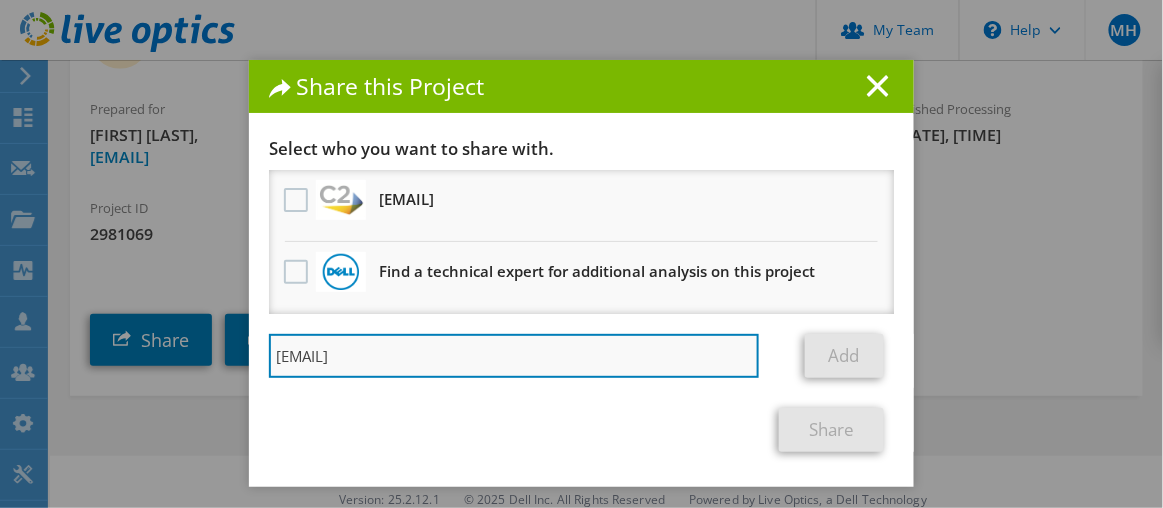 click on "dmargarido@itsavvy.com" at bounding box center (514, 356) 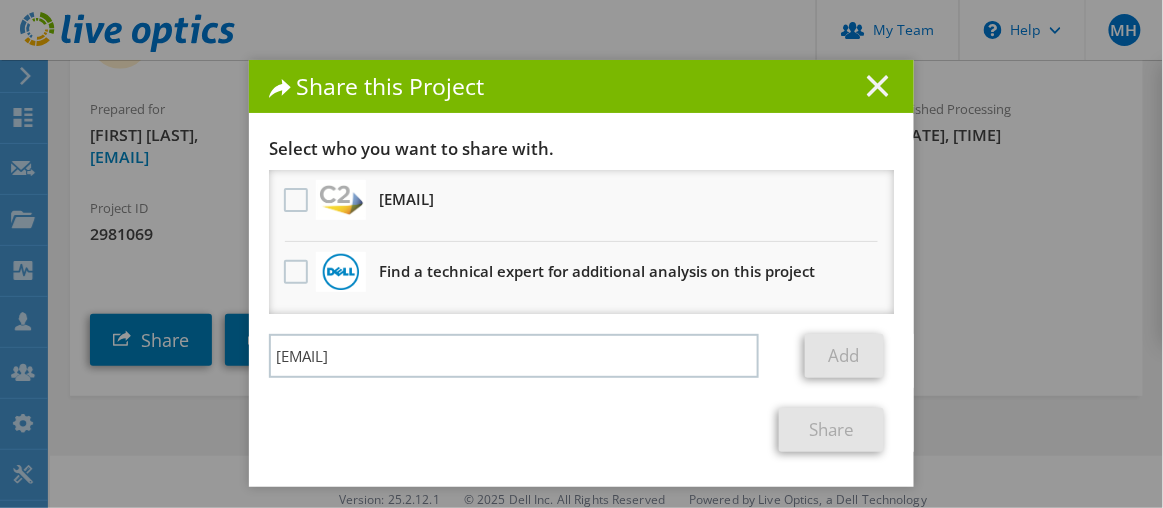 click 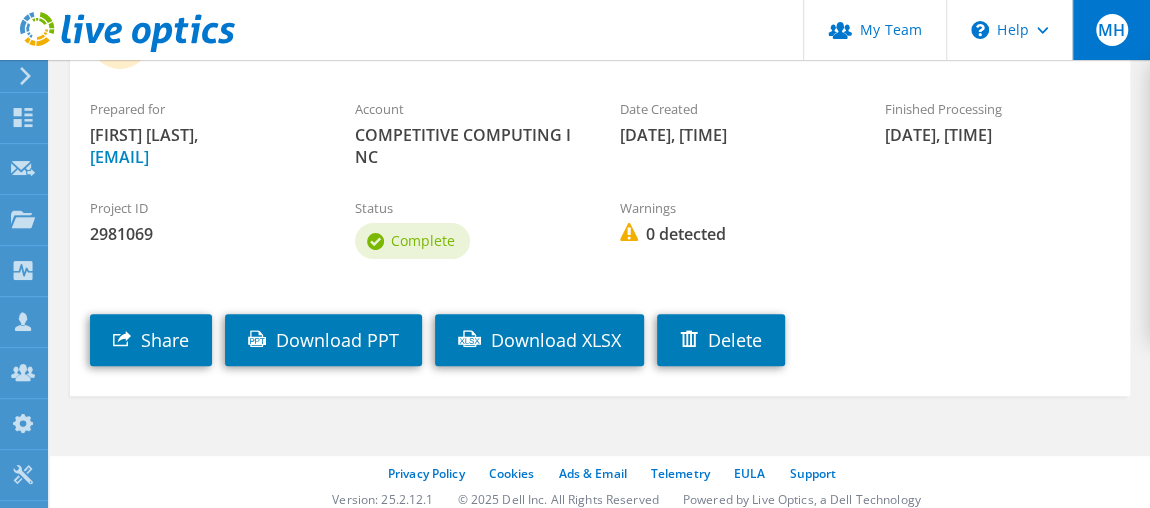 click on "MH" at bounding box center [1112, 30] 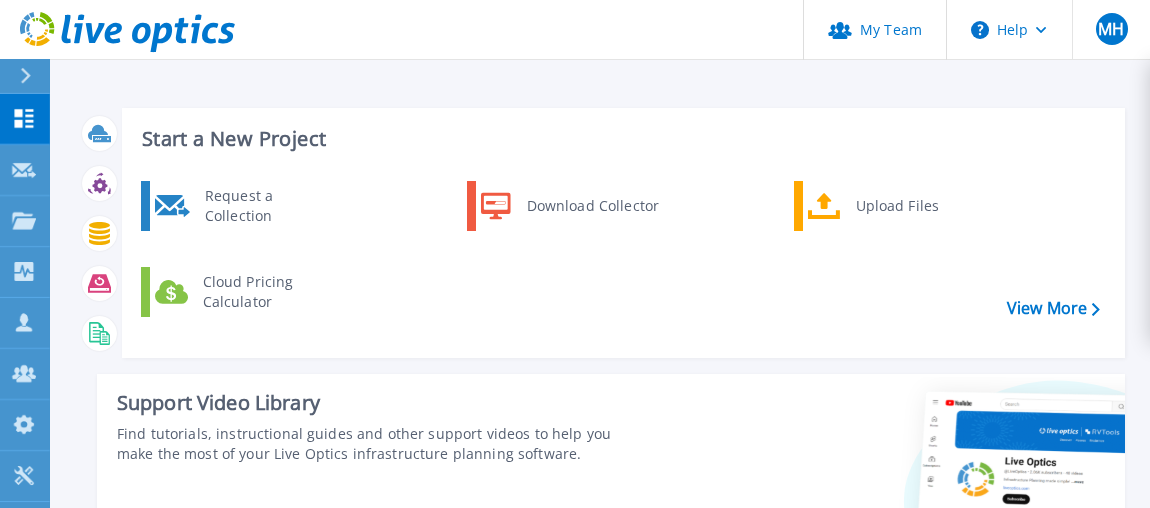scroll, scrollTop: 0, scrollLeft: 0, axis: both 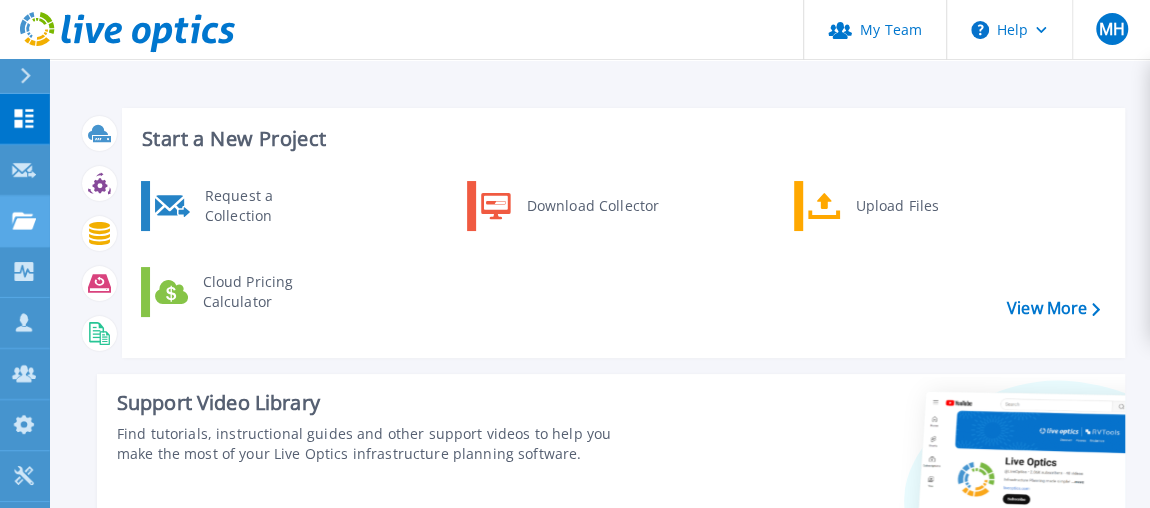click on "Projects Projects" at bounding box center [25, 221] 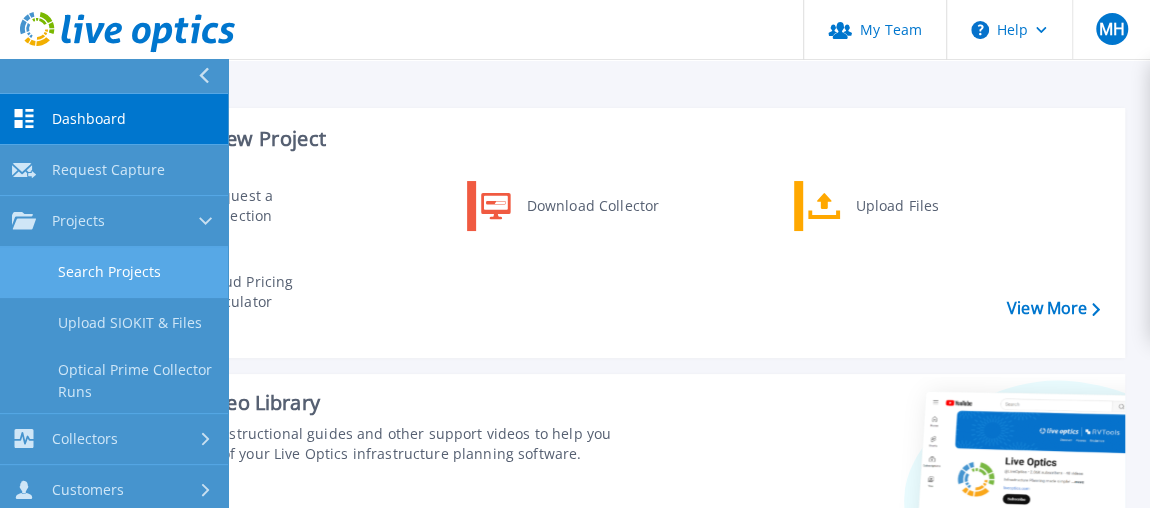 click on "Search Projects" at bounding box center [114, 272] 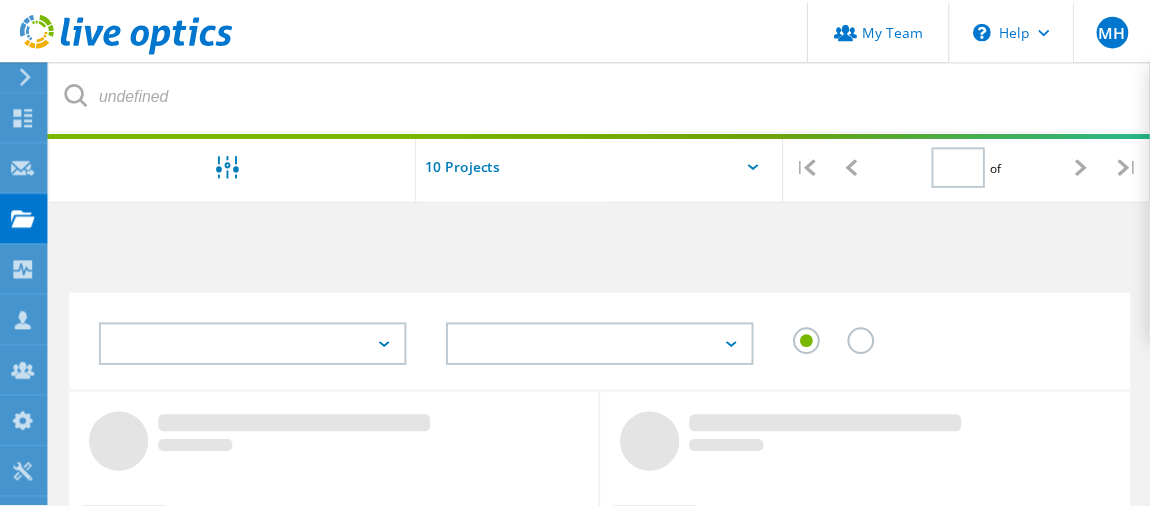 scroll, scrollTop: 0, scrollLeft: 0, axis: both 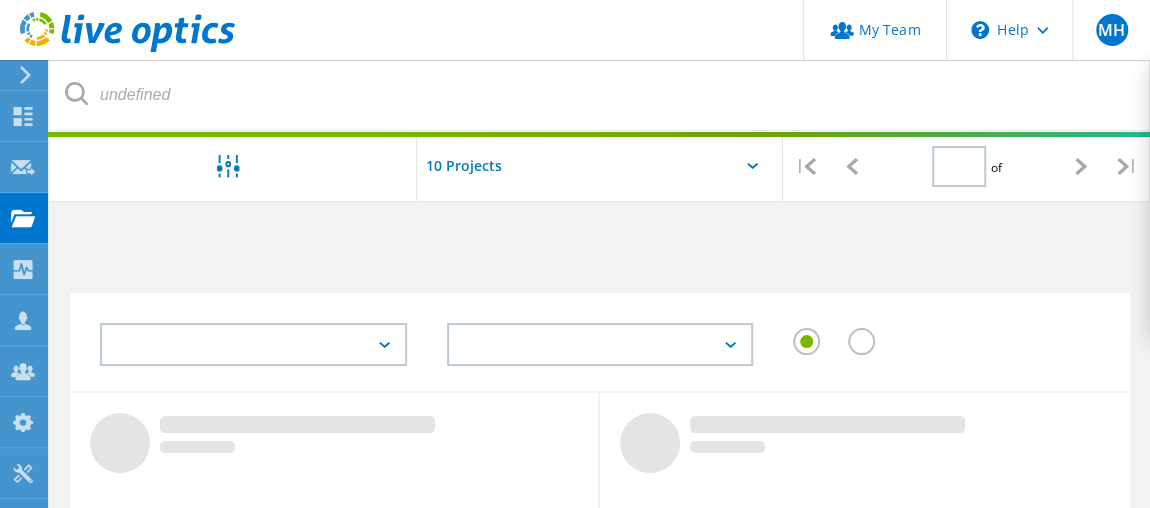 type on "1" 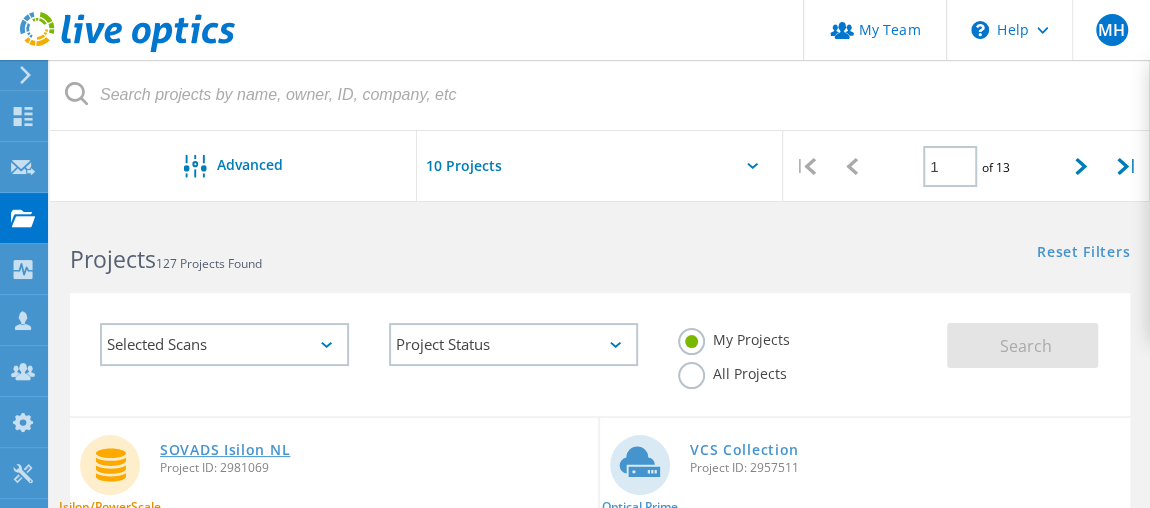 click on "SOVADS Isilon NL" 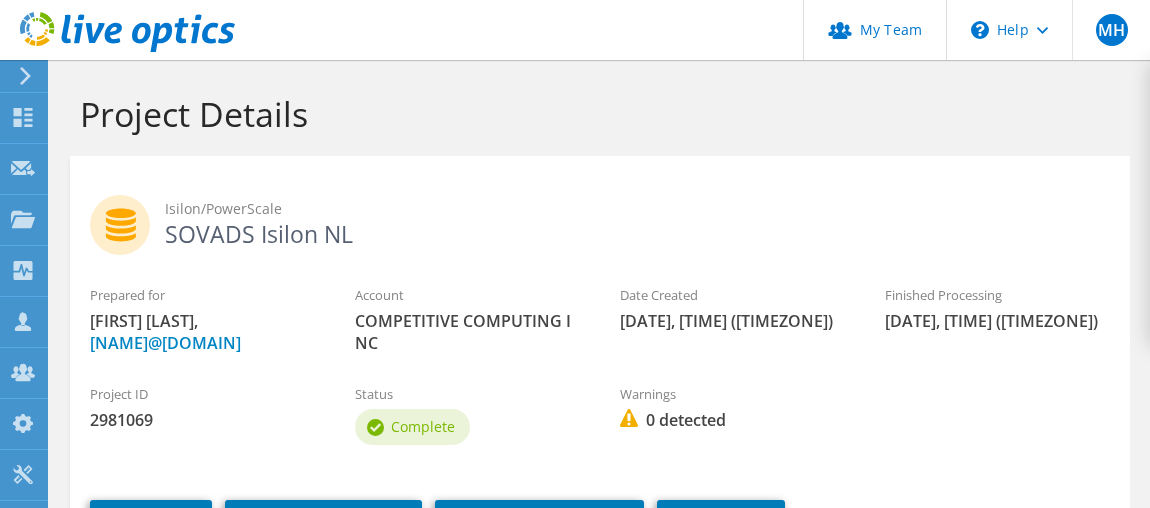 scroll, scrollTop: 0, scrollLeft: 0, axis: both 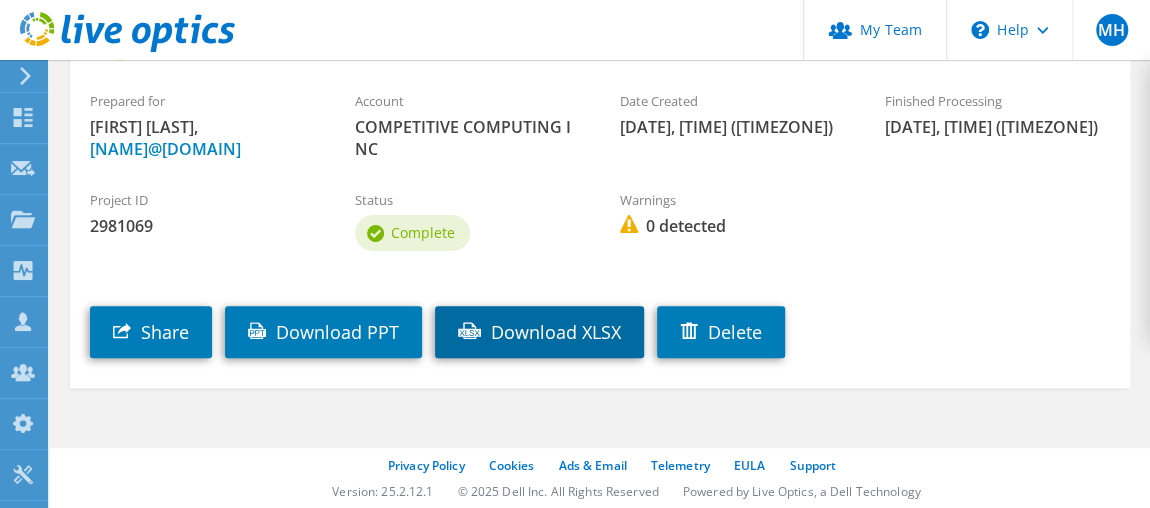 click on "Download XLSX" at bounding box center (539, 332) 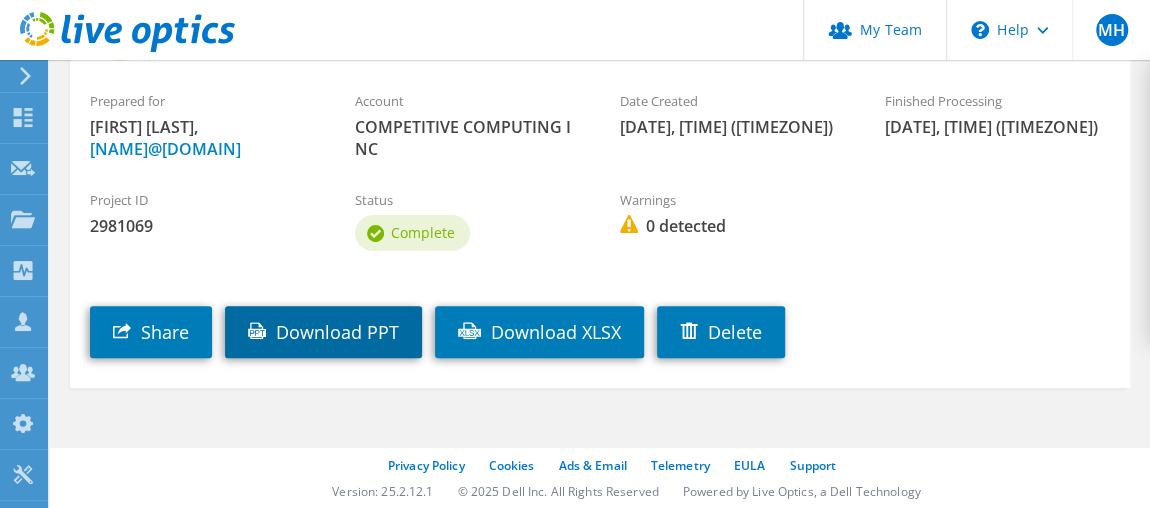 click on "Download PPT" at bounding box center (323, 332) 